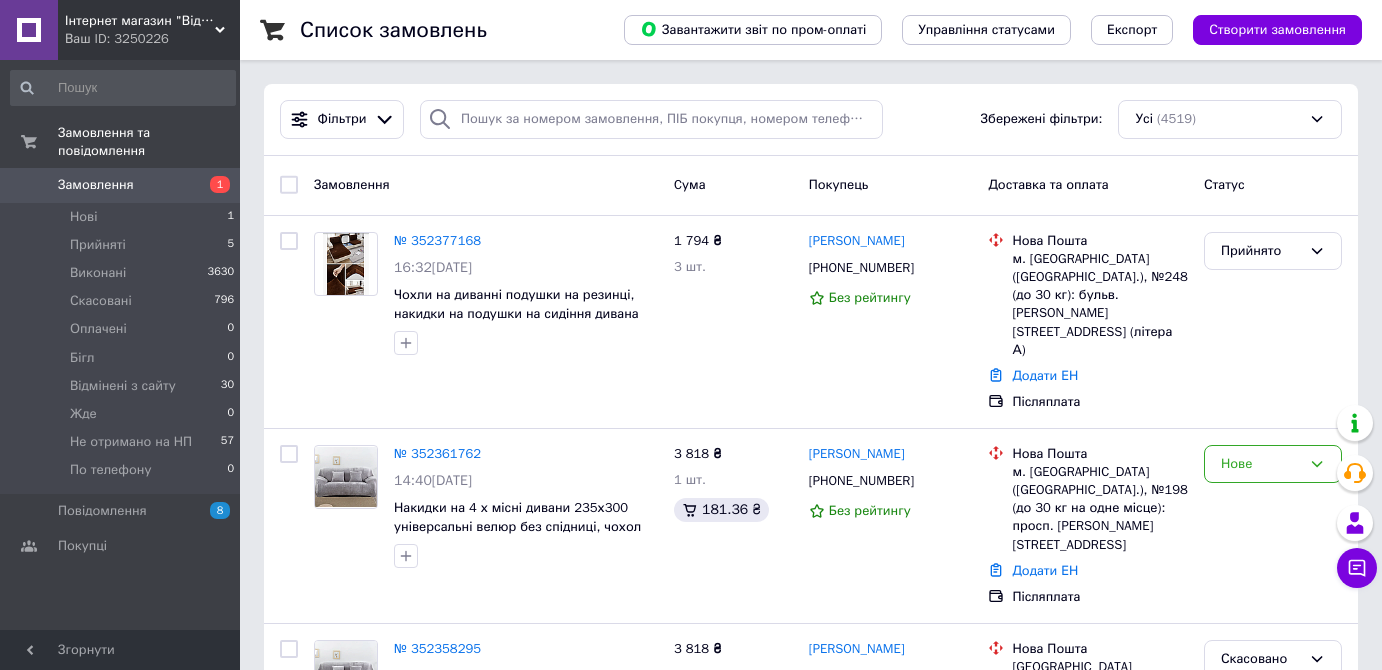 scroll, scrollTop: 0, scrollLeft: 0, axis: both 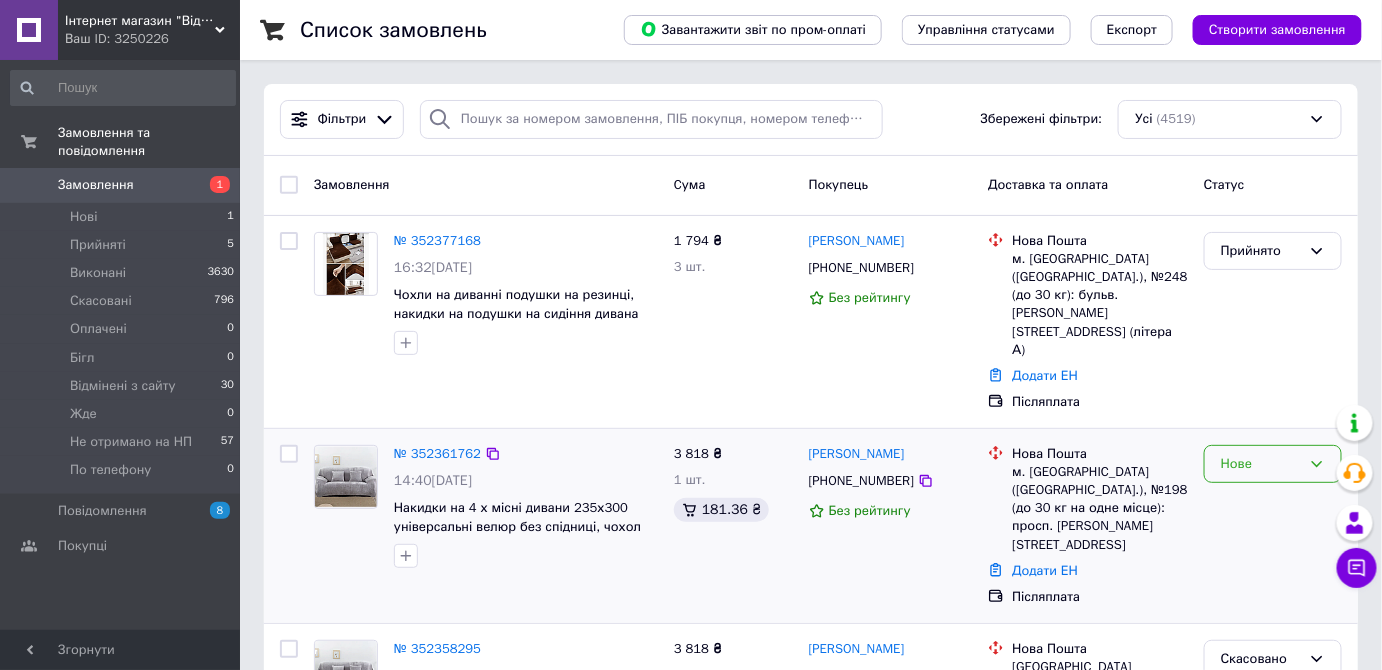 click 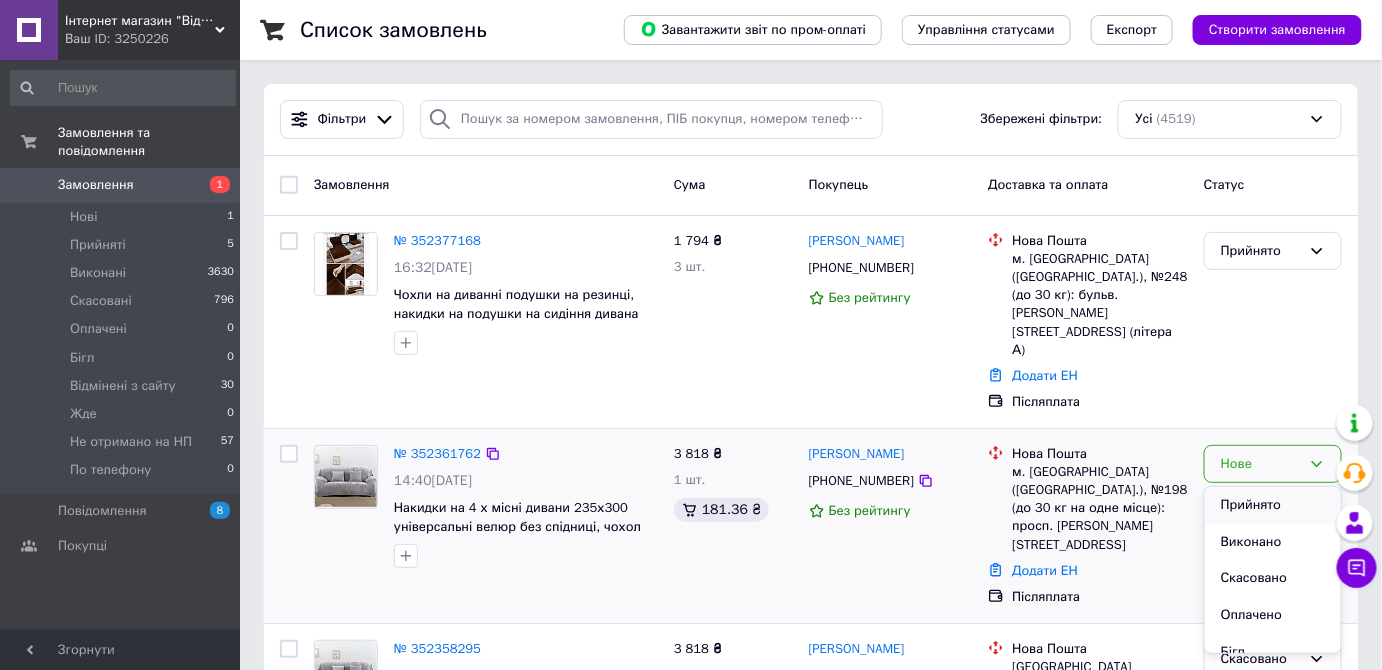 click on "Прийнято" at bounding box center (1273, 505) 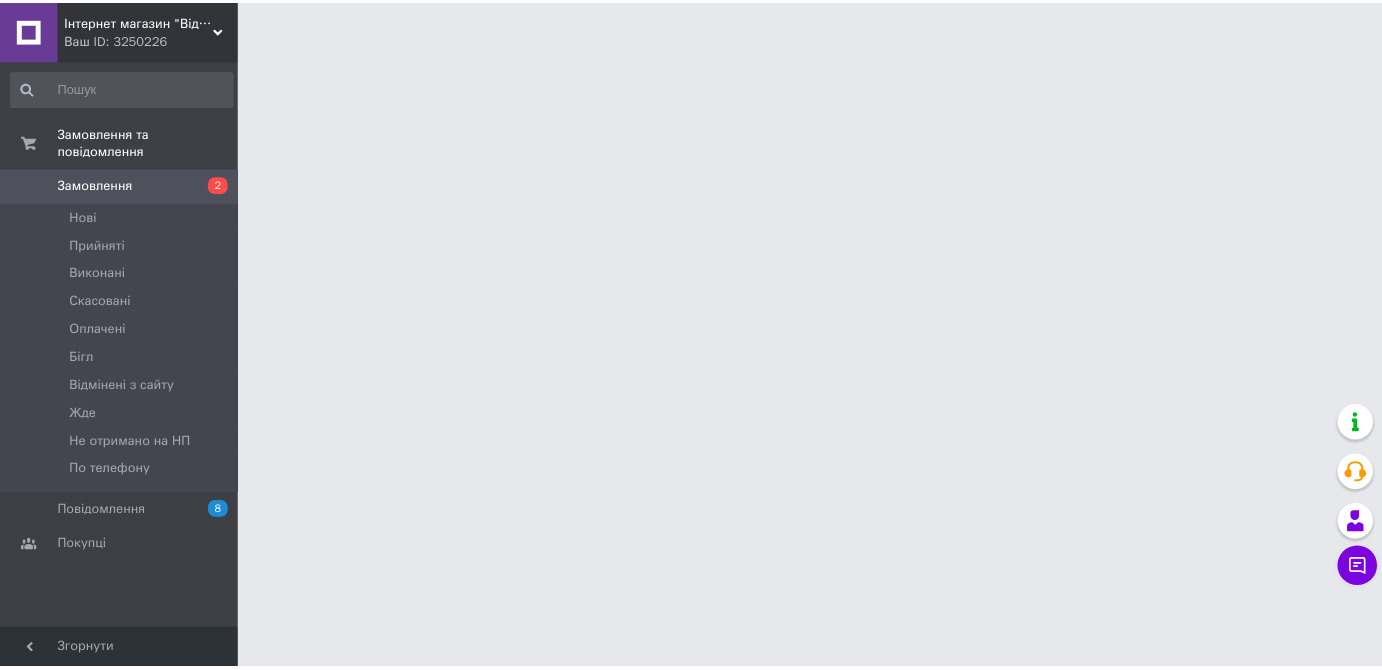 scroll, scrollTop: 0, scrollLeft: 0, axis: both 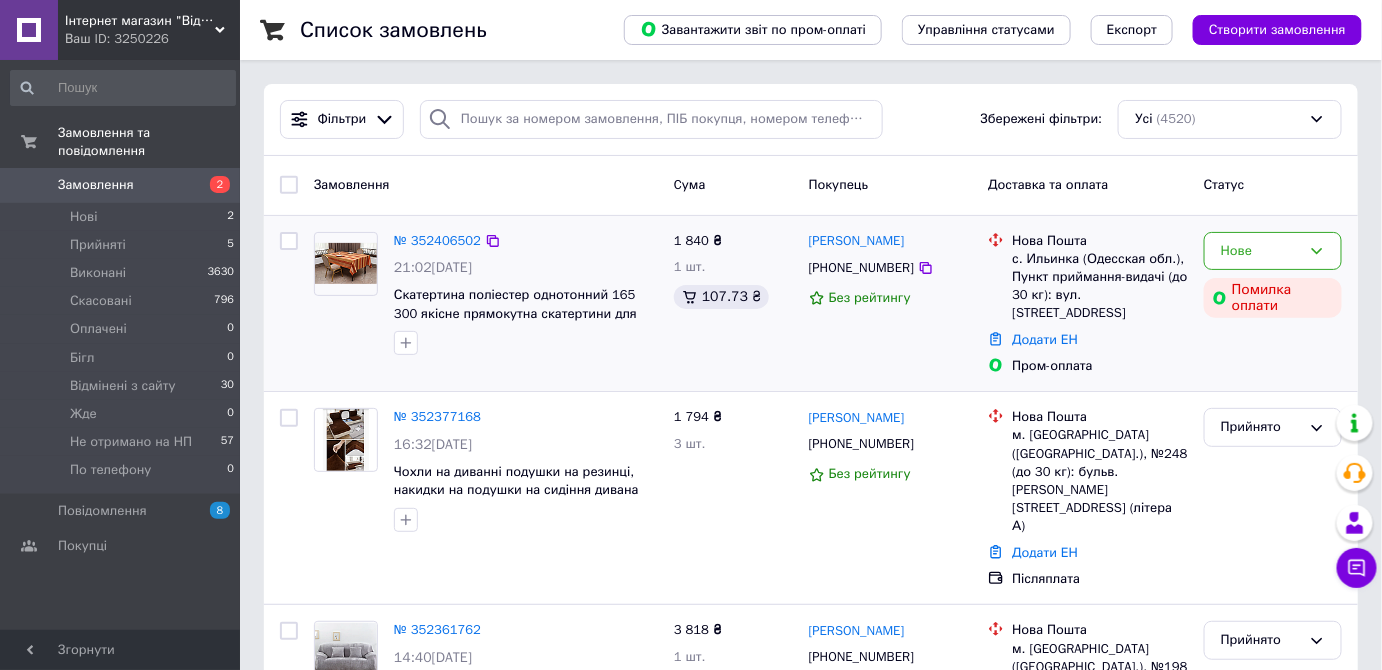 click on "Скатертина поліестер однотонний 165 300 якісне прямокутна скатертини для ресторанів тафта Помаранчевий" at bounding box center [526, 304] 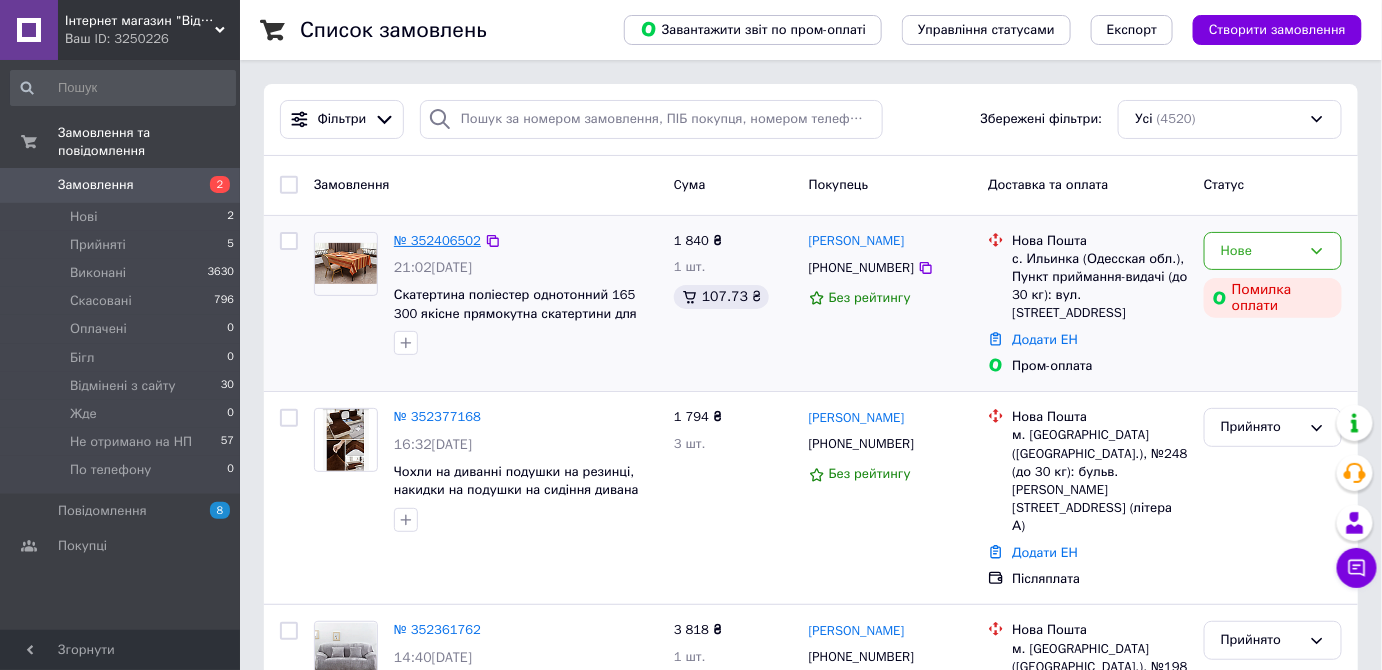 click on "№ 352406502" at bounding box center (437, 240) 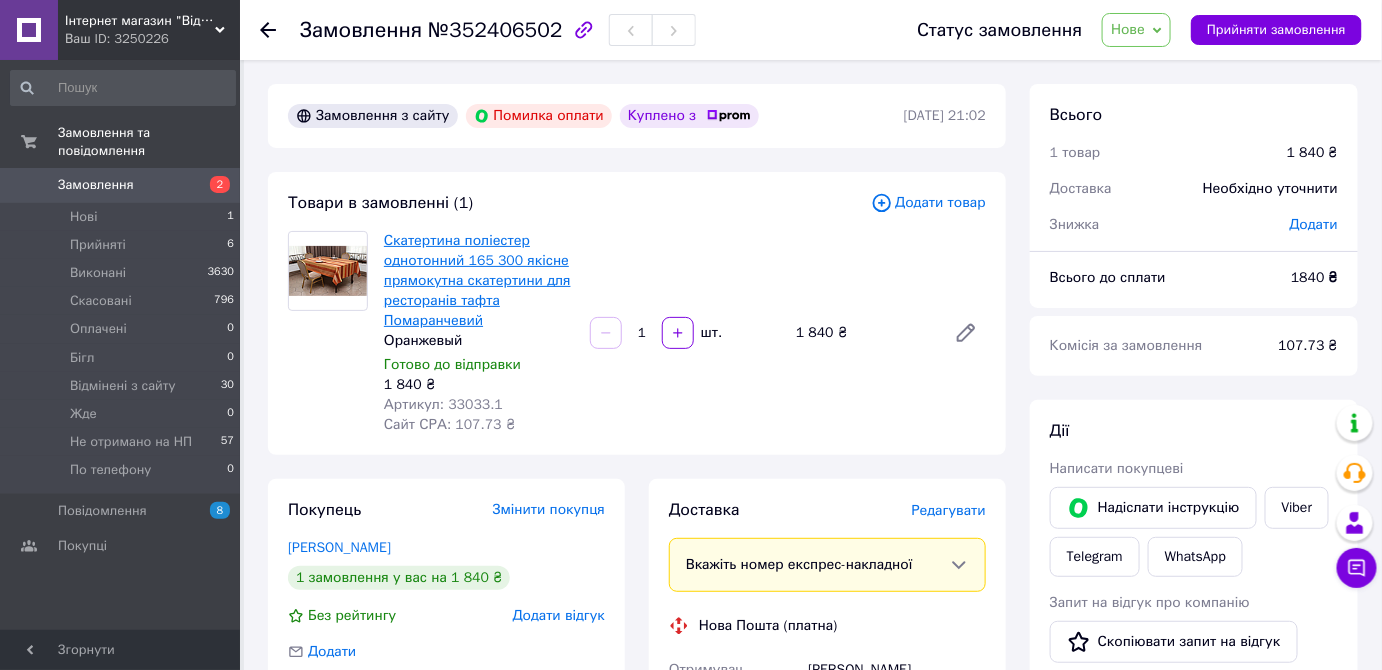 click on "Скатертина поліестер однотонний 165 300 якісне прямокутна скатертини для ресторанів тафта Помаранчевий" at bounding box center (477, 280) 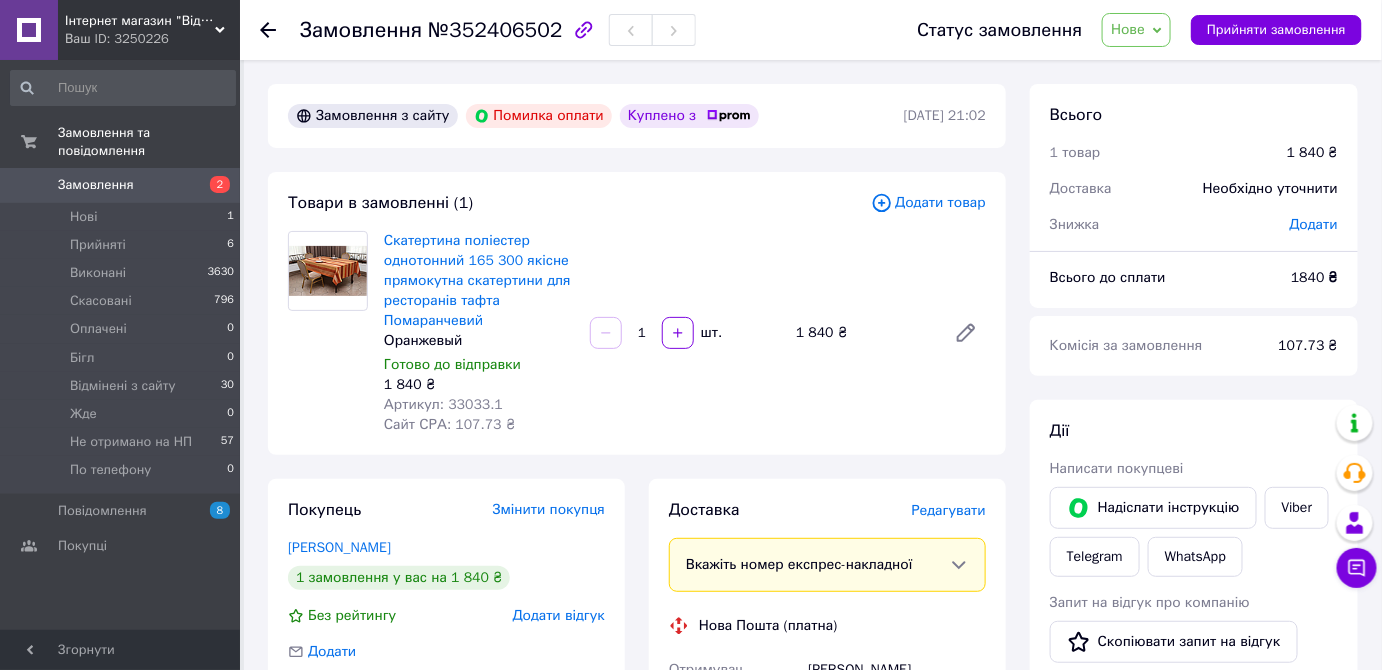 click on "Замовлення" at bounding box center (96, 185) 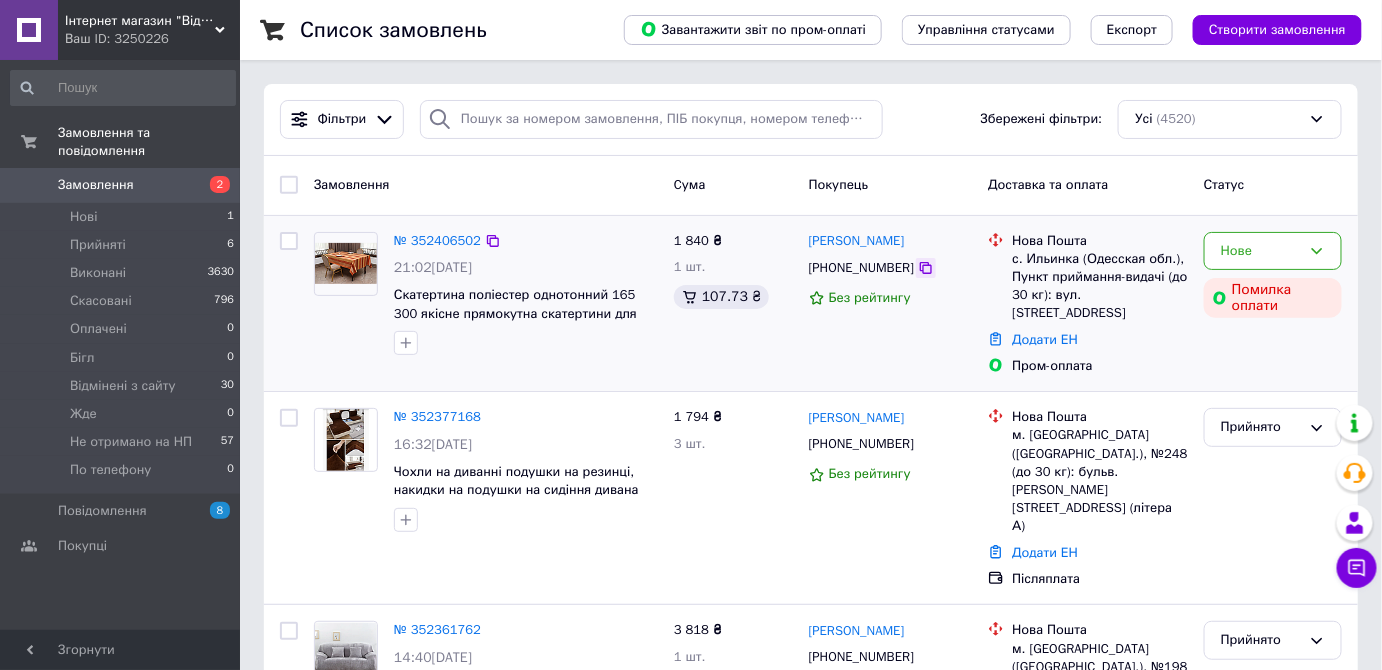 click 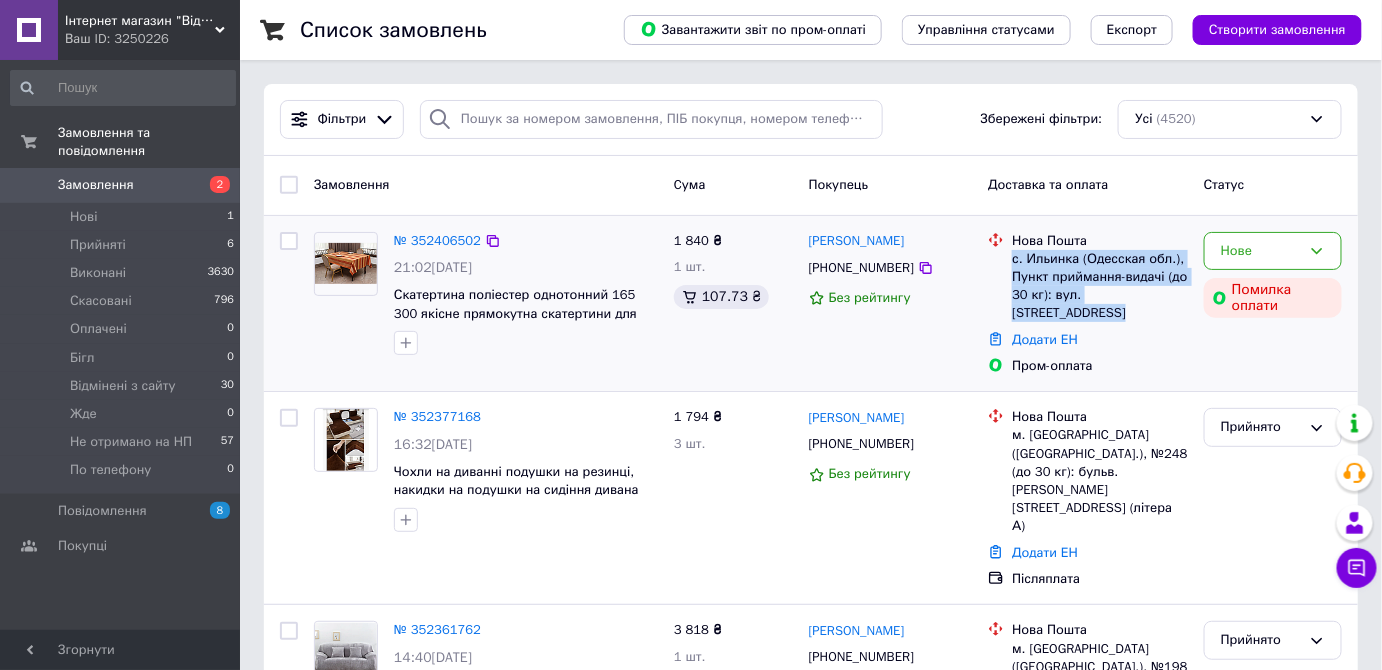 drag, startPoint x: 1186, startPoint y: 291, endPoint x: 1011, endPoint y: 254, distance: 178.86867 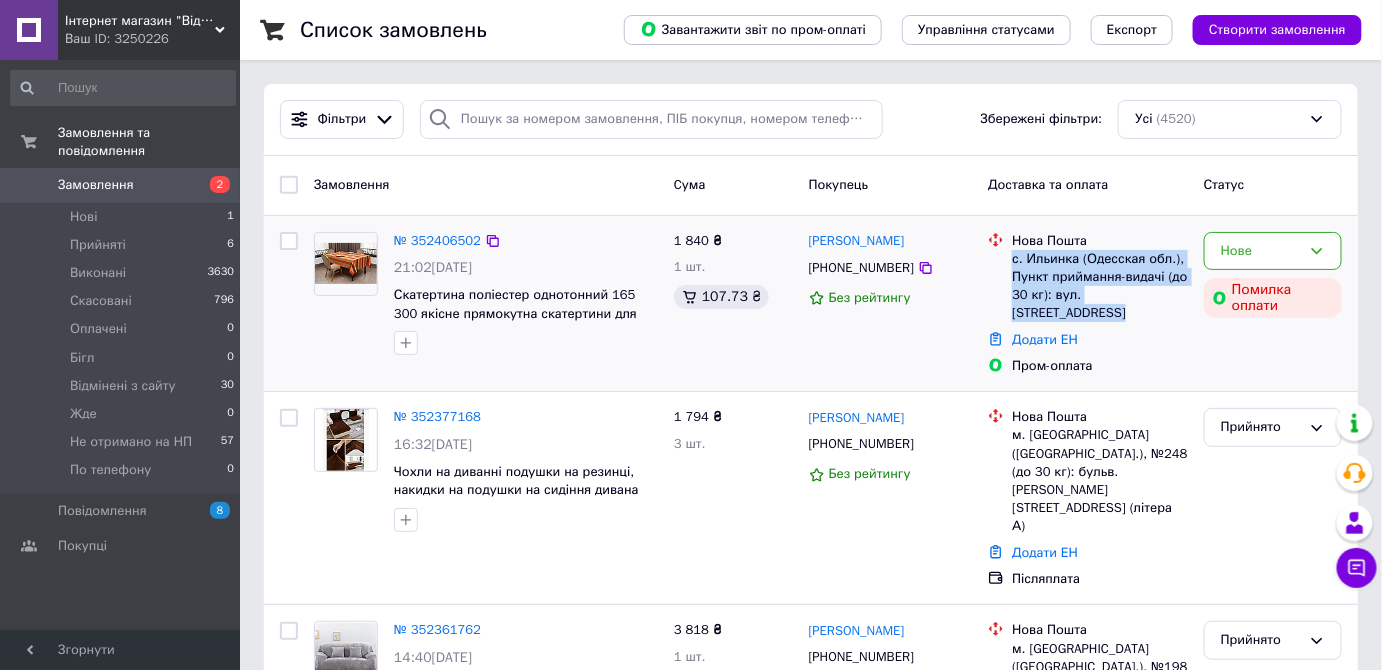 copy on "с. Ильинка (Одесская обл.), Пункт приймання-видачі (до 30 кг): вул. [STREET_ADDRESS]" 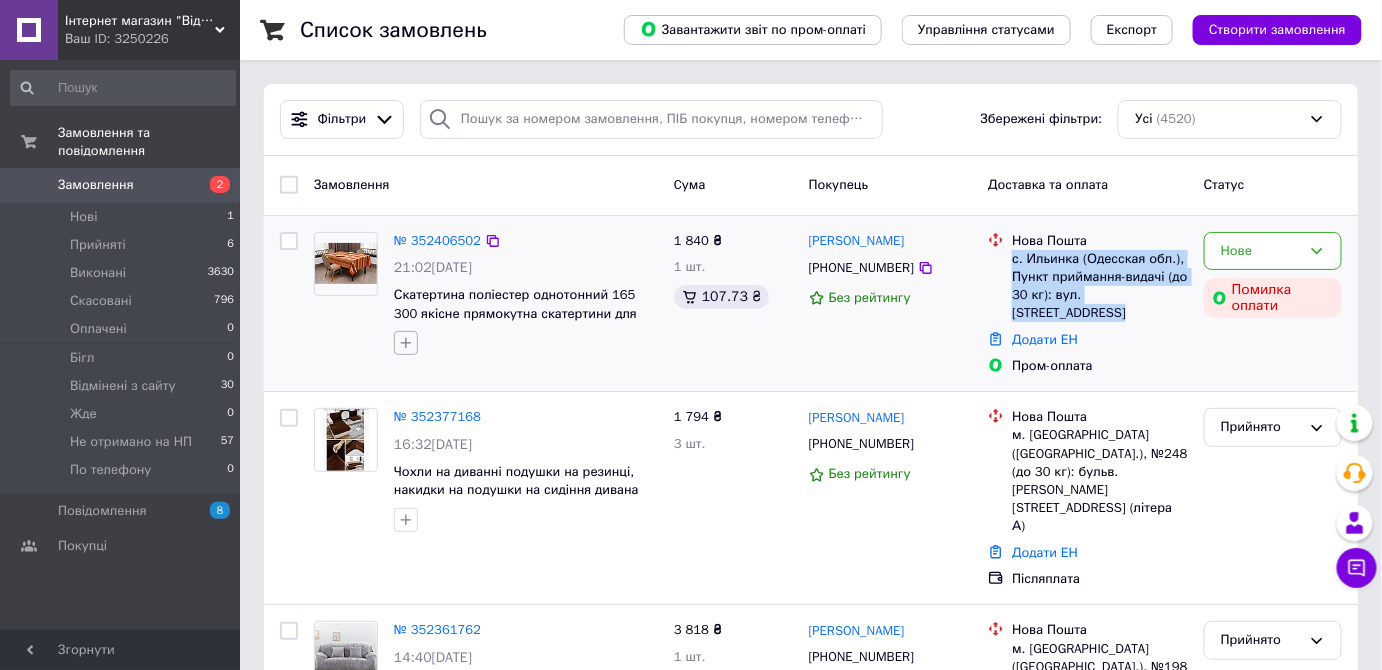 click 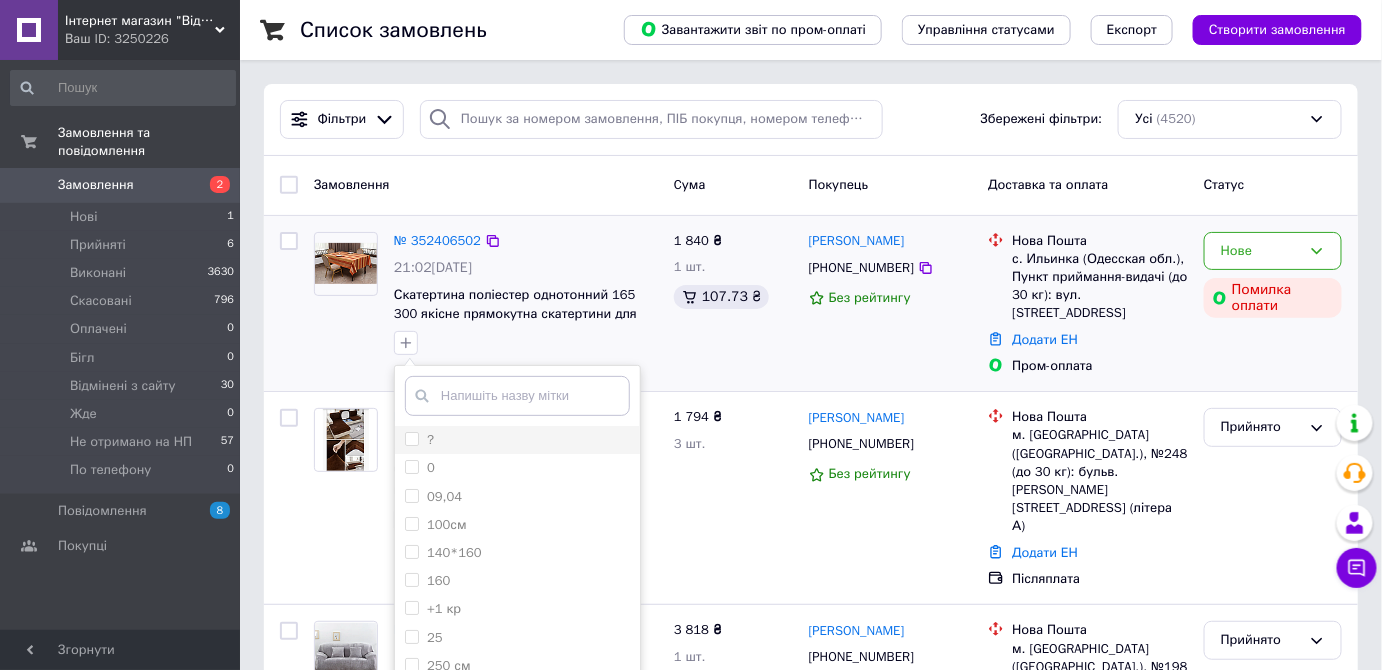 click on "?" at bounding box center (411, 438) 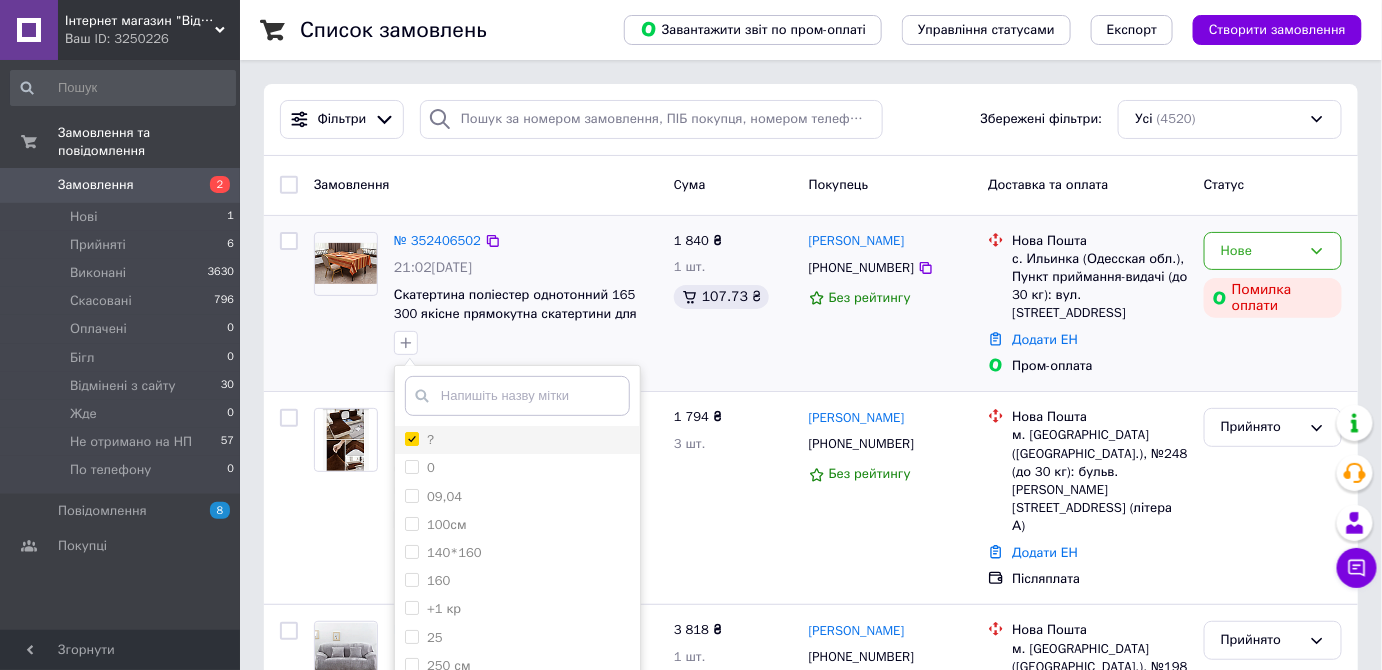 checkbox on "true" 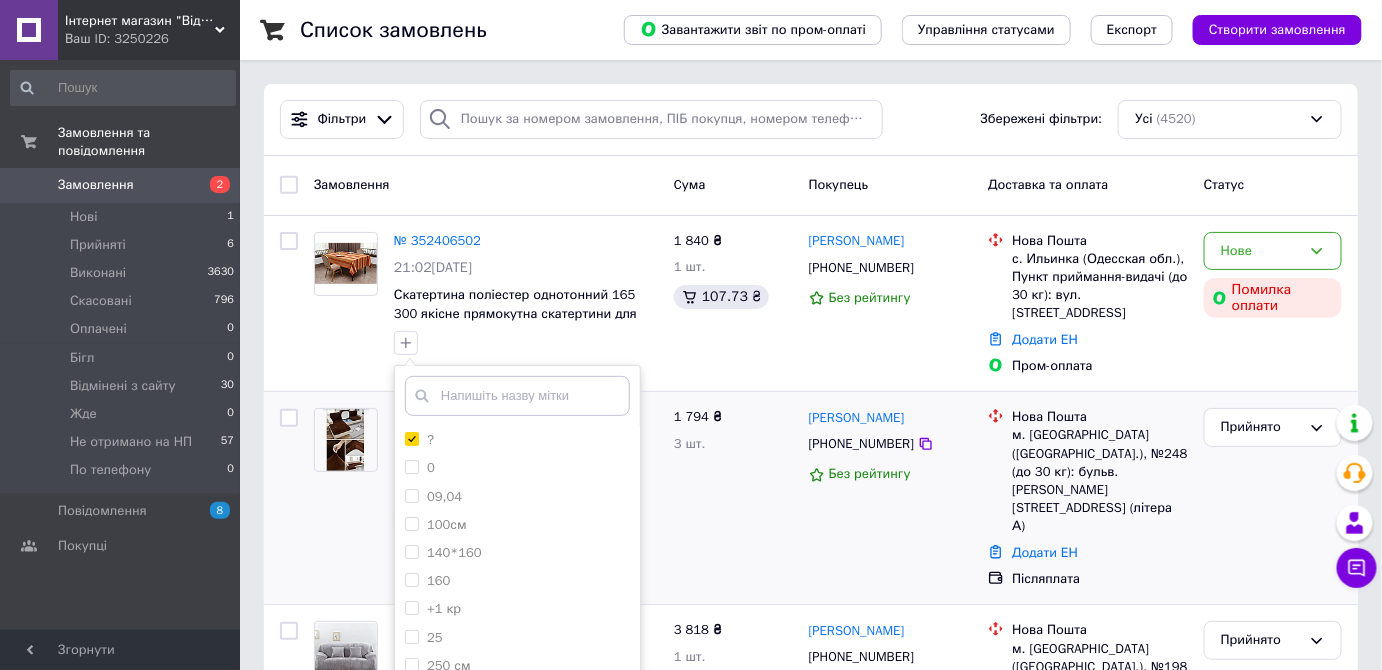 scroll, scrollTop: 212, scrollLeft: 0, axis: vertical 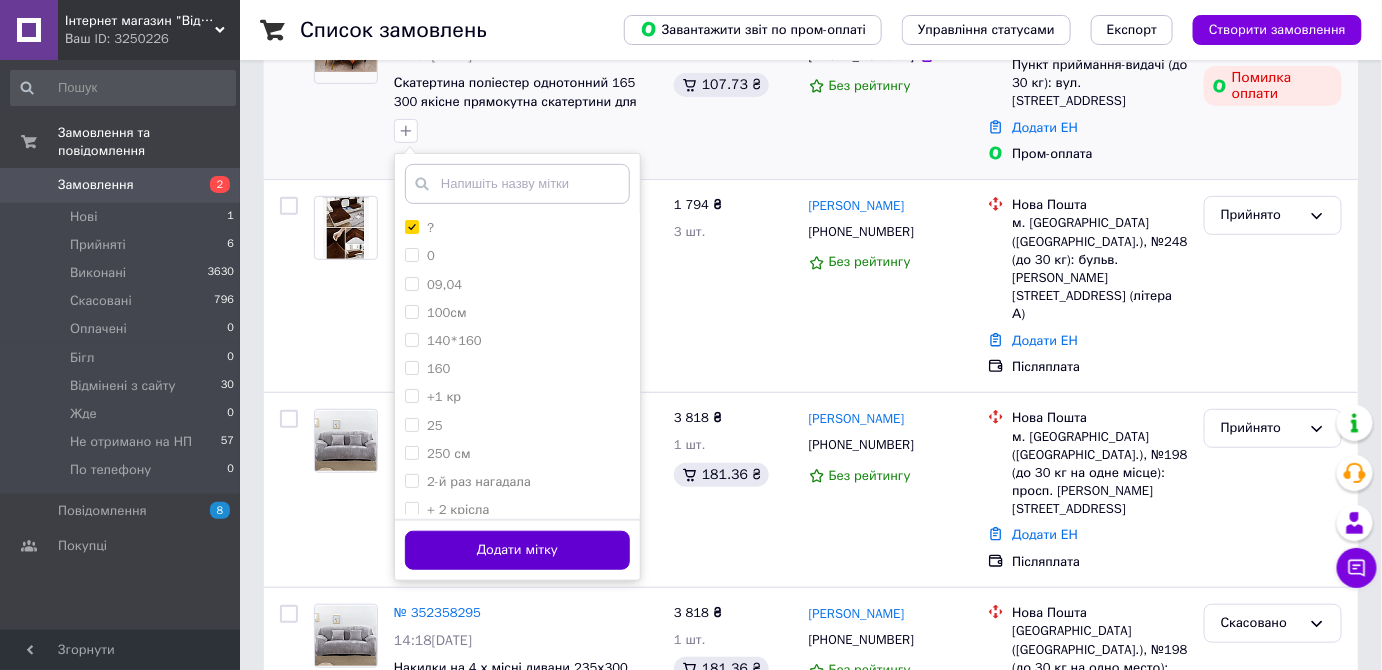 click on "Додати мітку" at bounding box center [517, 550] 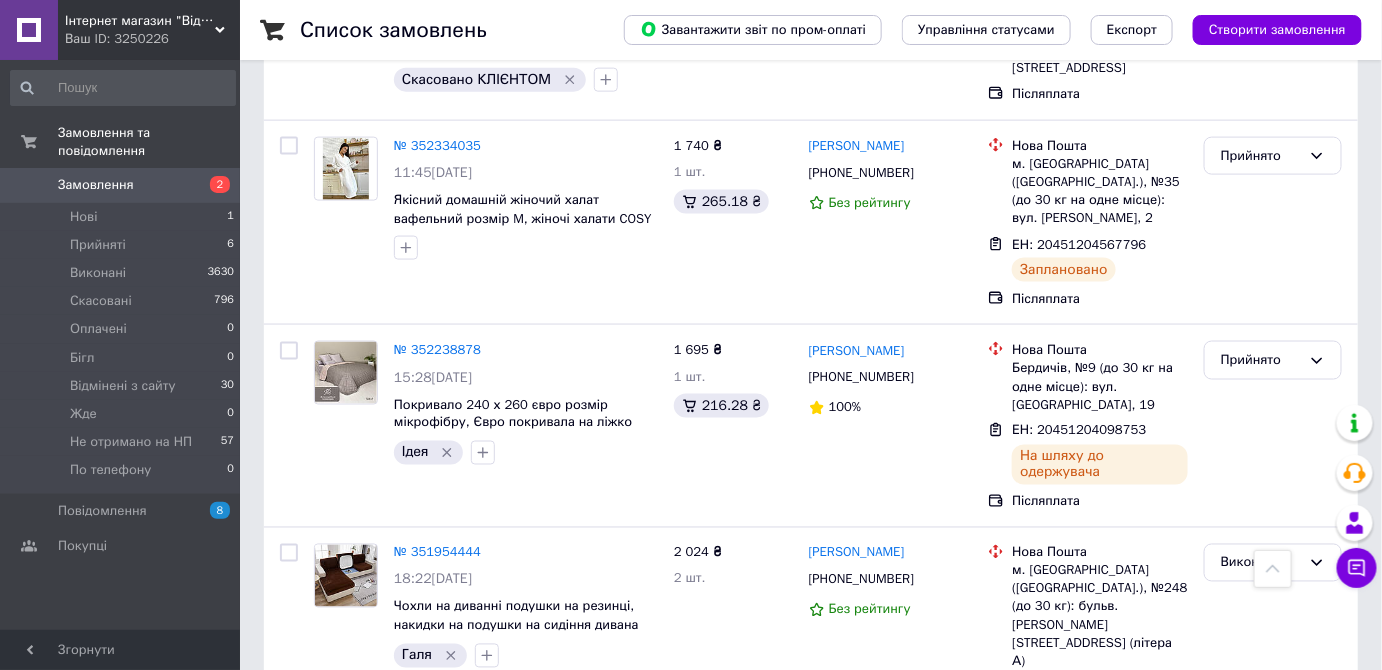 scroll, scrollTop: 636, scrollLeft: 0, axis: vertical 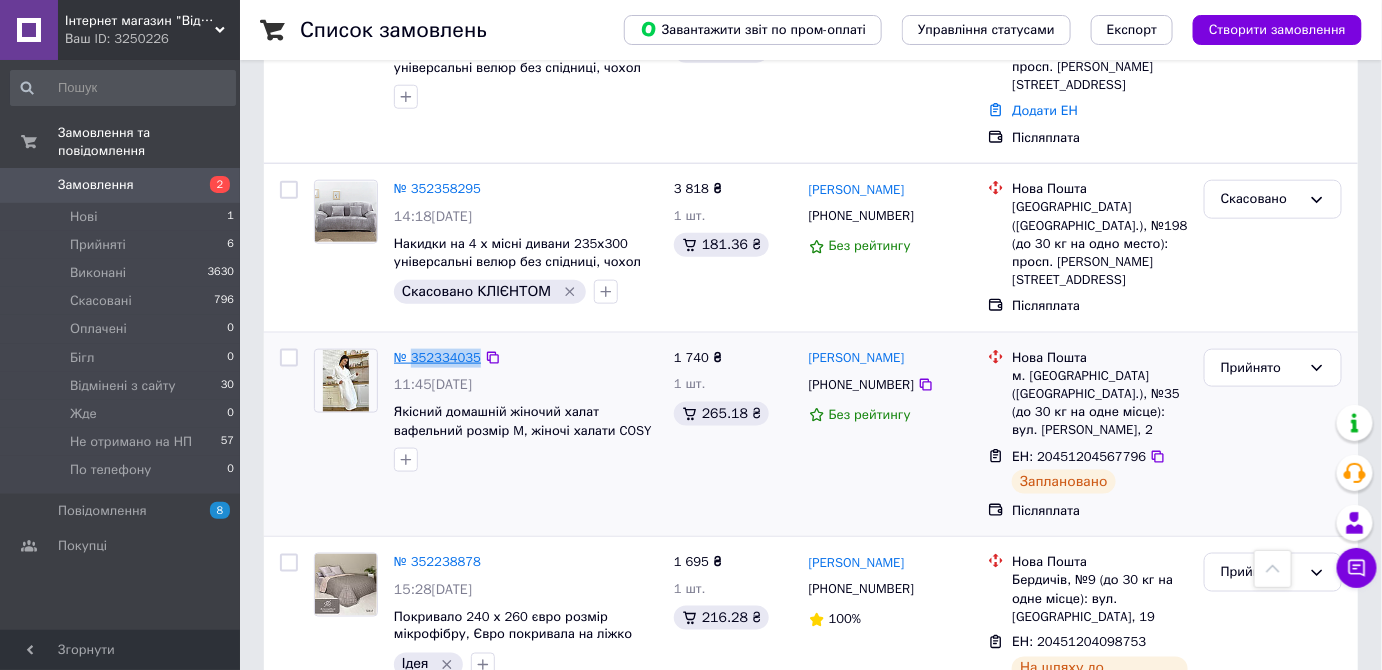 drag, startPoint x: 477, startPoint y: 229, endPoint x: 411, endPoint y: 239, distance: 66.75328 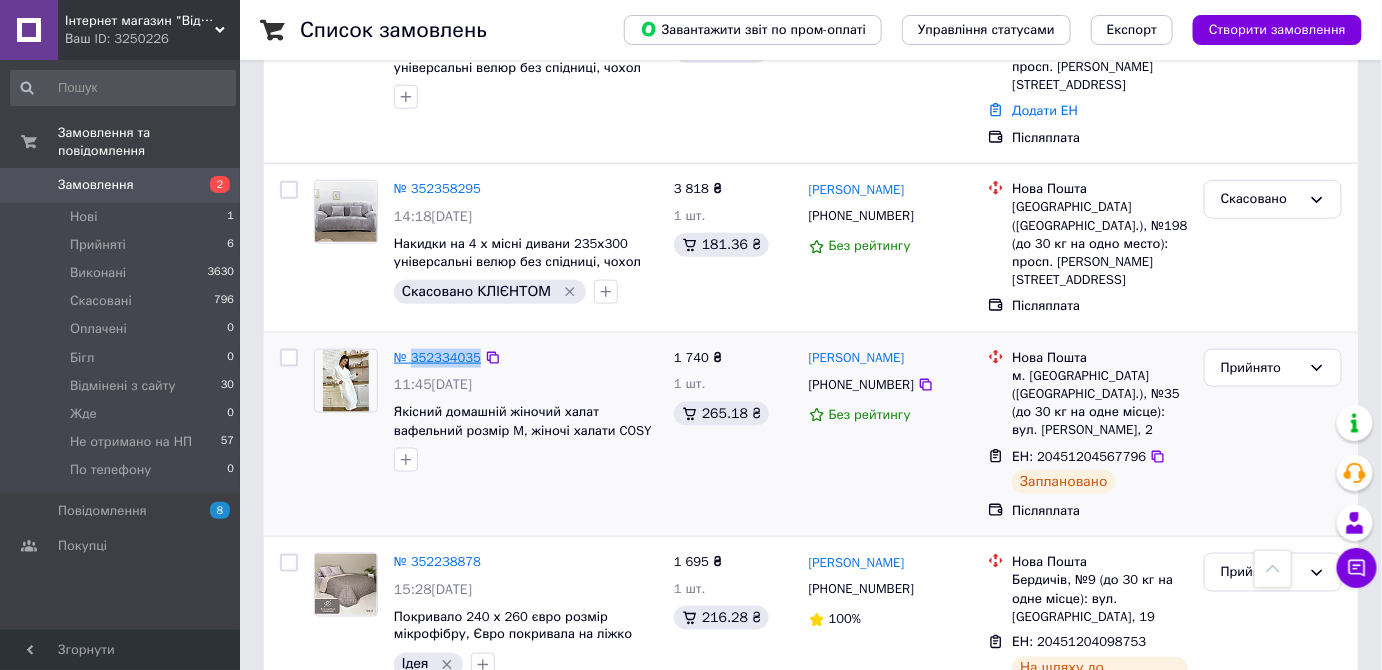 copy on "352334035" 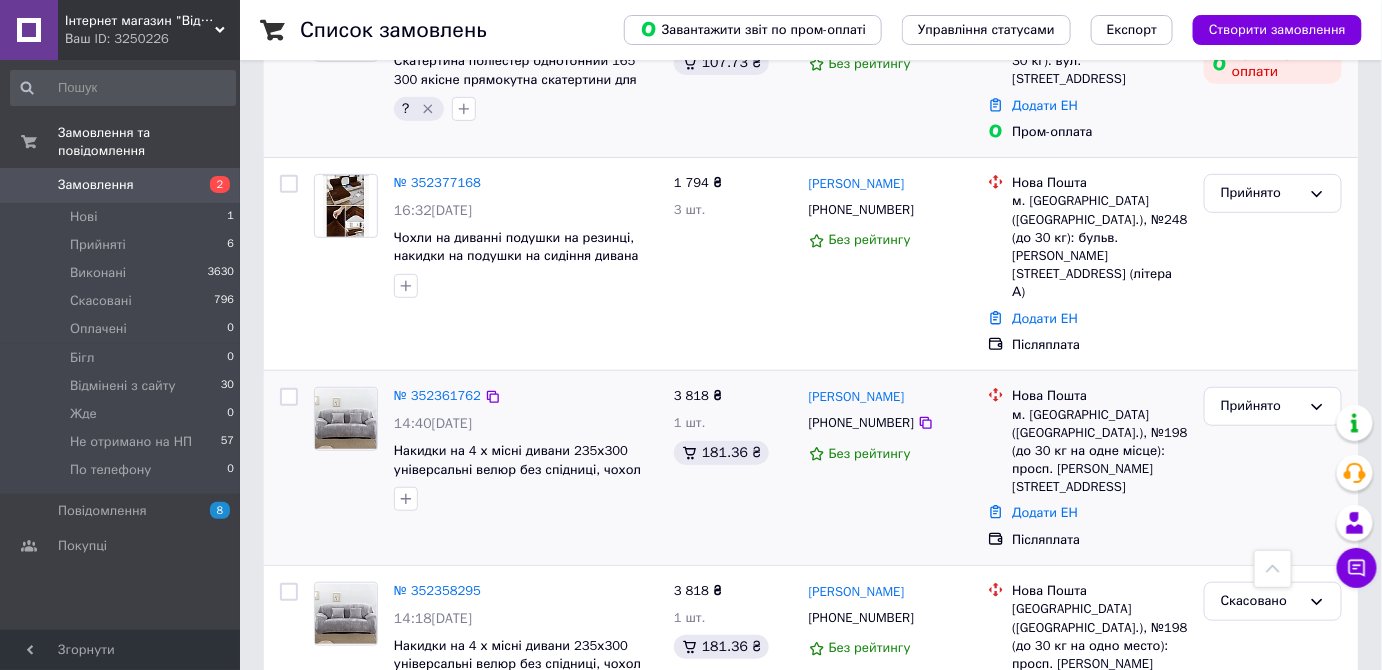 scroll, scrollTop: 212, scrollLeft: 0, axis: vertical 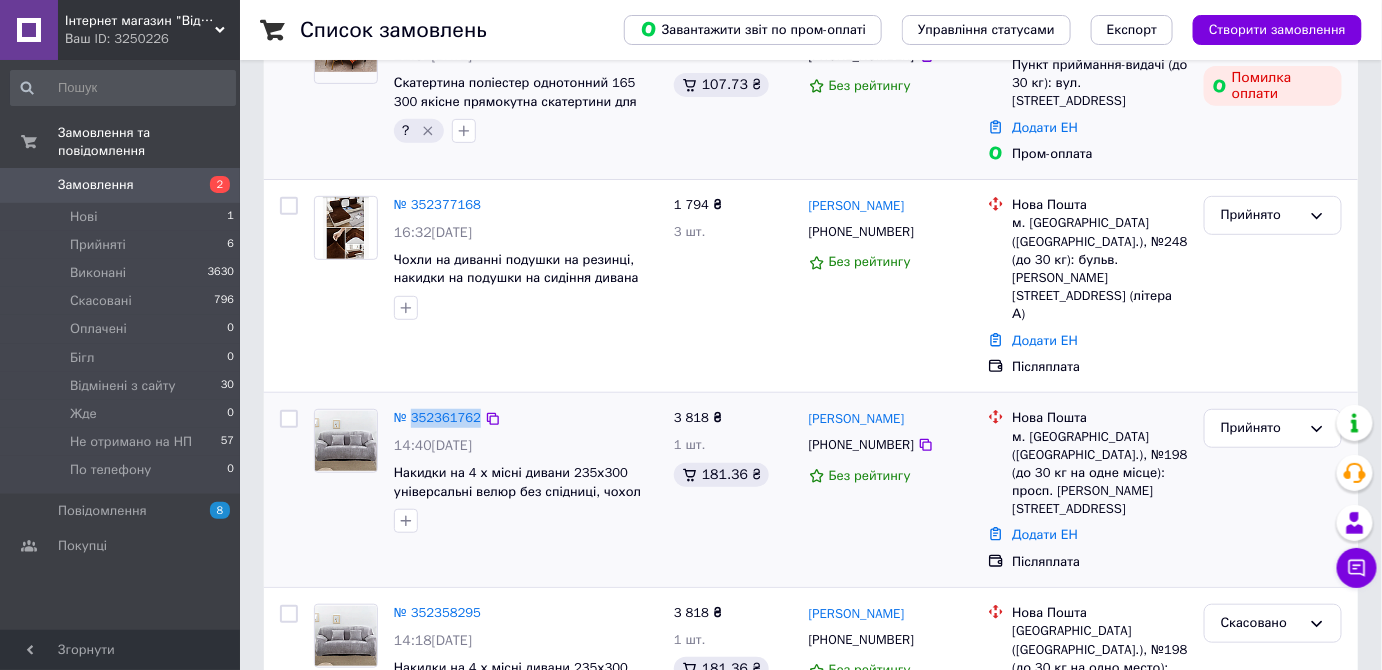 drag, startPoint x: 476, startPoint y: 339, endPoint x: 412, endPoint y: 329, distance: 64.77654 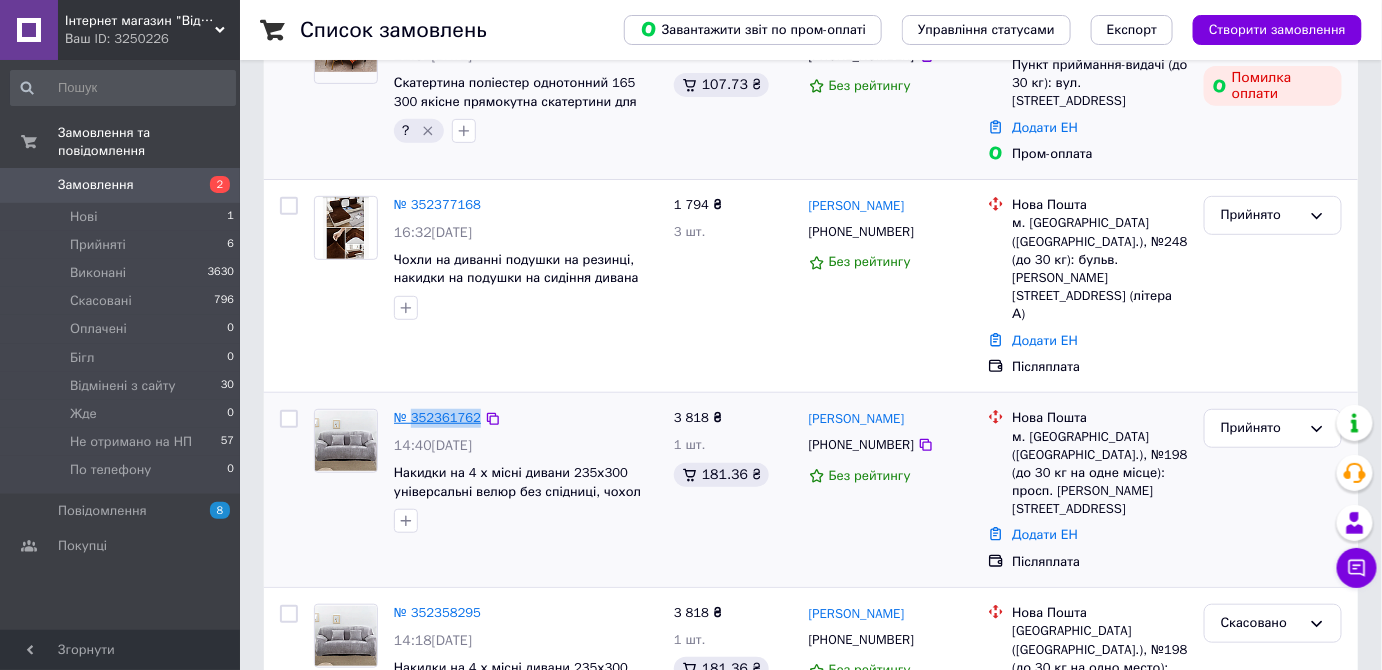copy on "352361762" 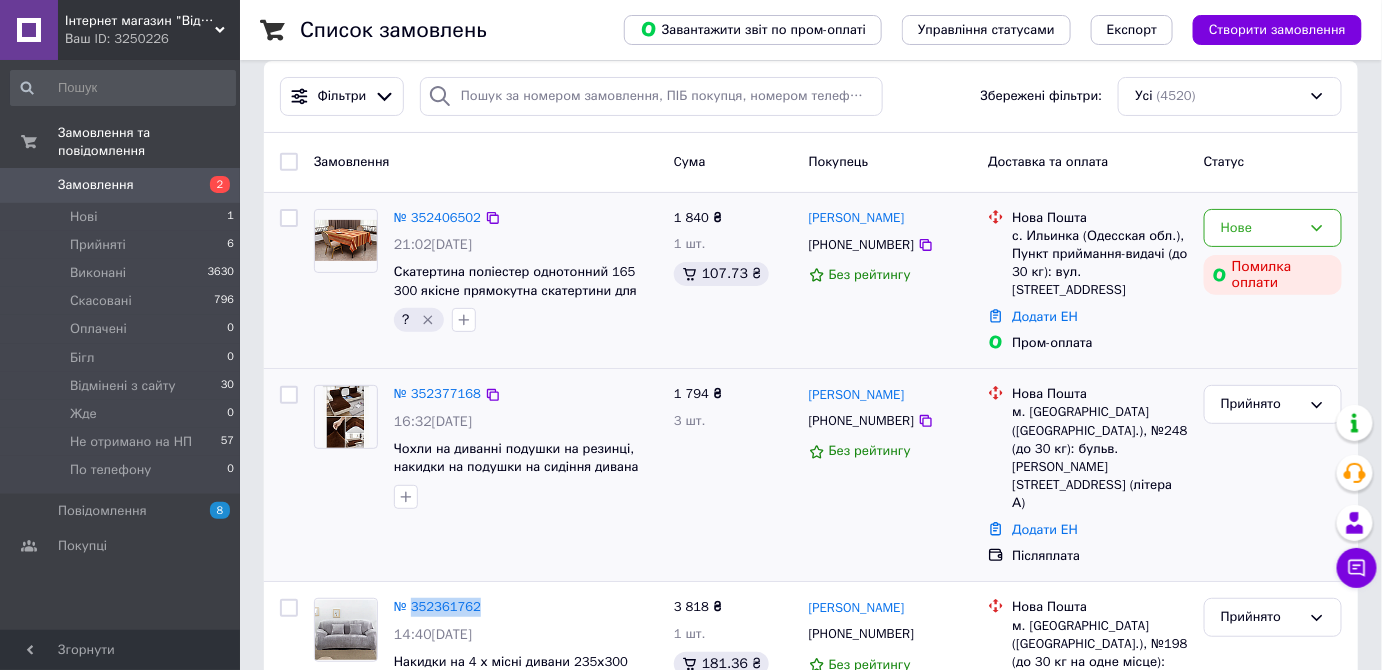 scroll, scrollTop: 0, scrollLeft: 0, axis: both 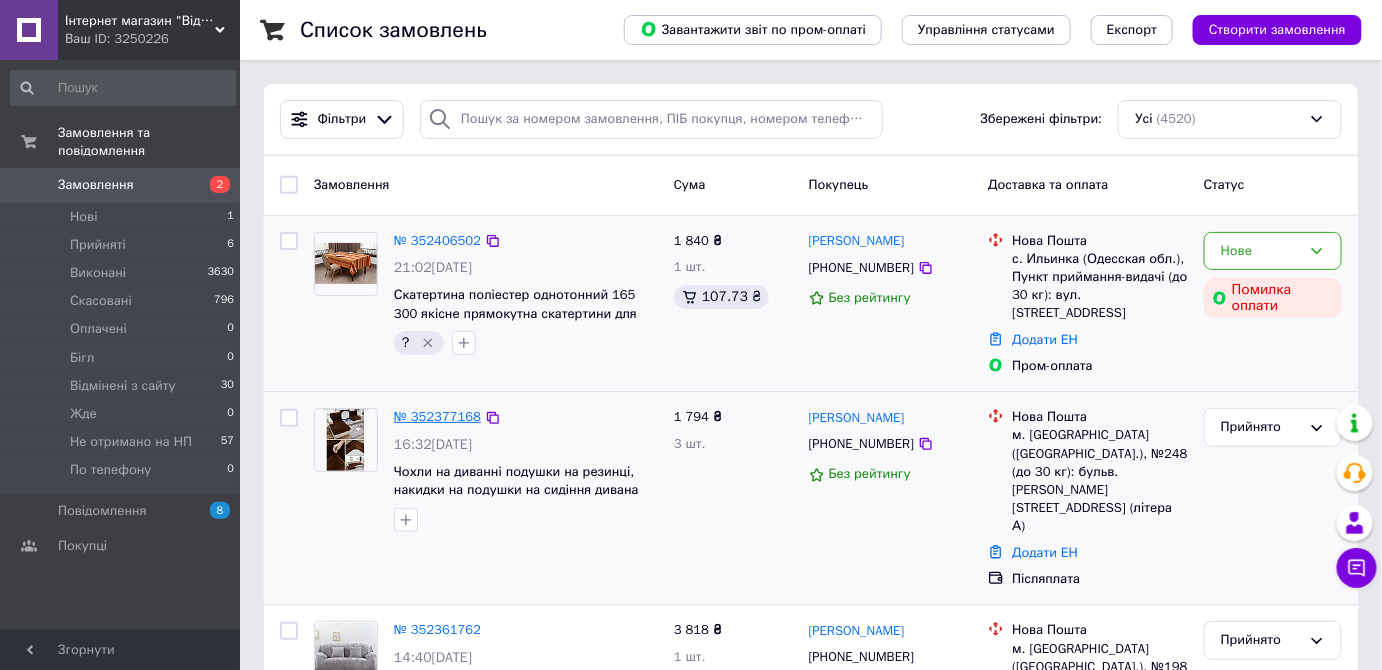 click on "№ 352377168" at bounding box center (526, 417) 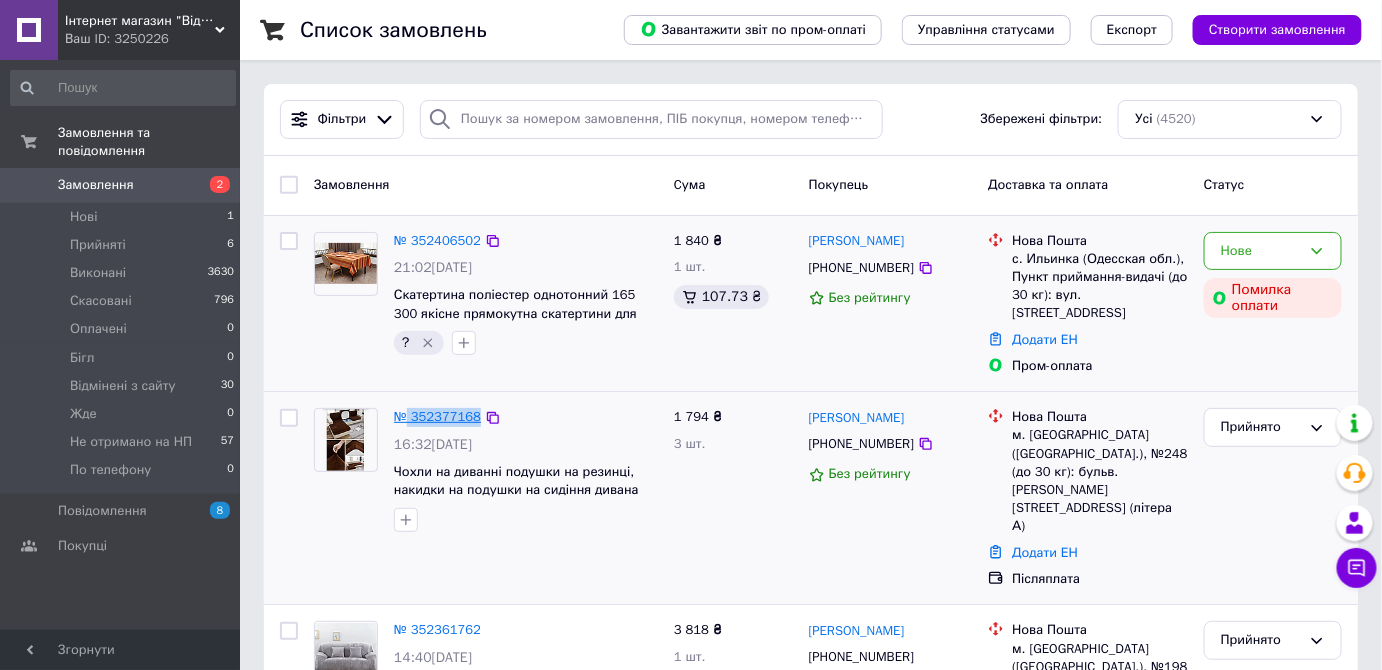 drag, startPoint x: 476, startPoint y: 400, endPoint x: 409, endPoint y: 395, distance: 67.18631 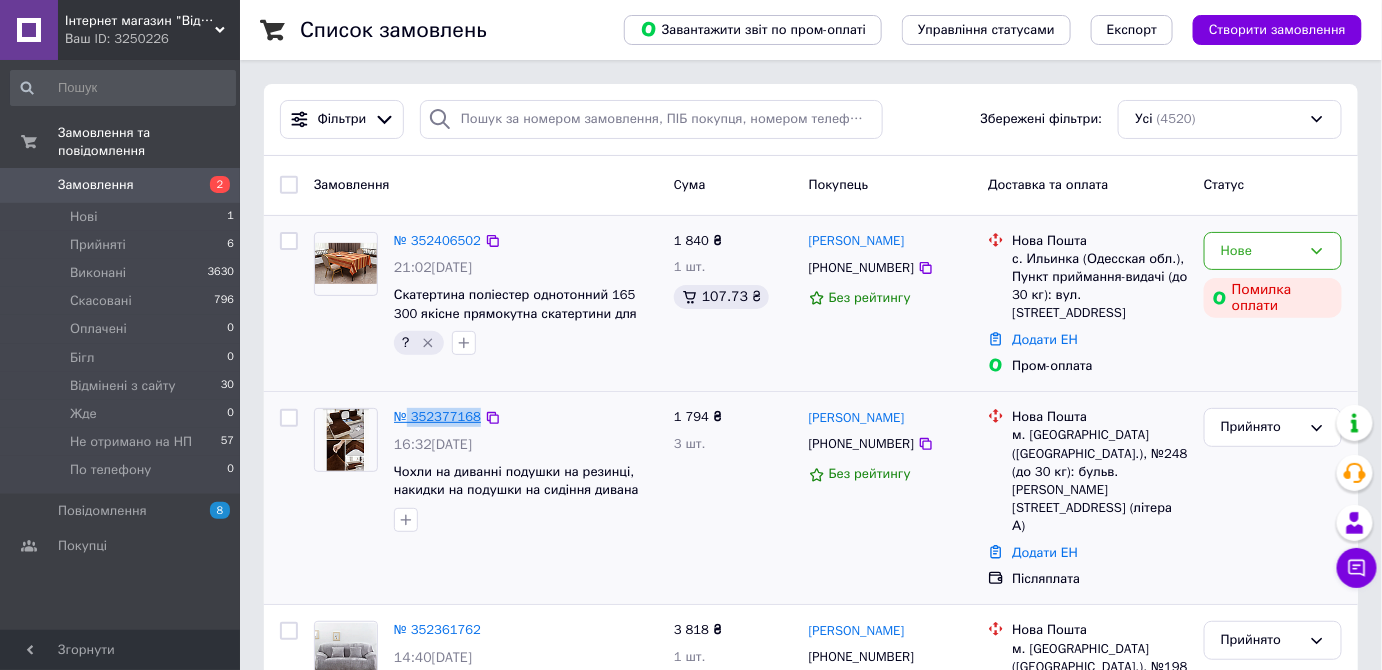 copy on "352377168" 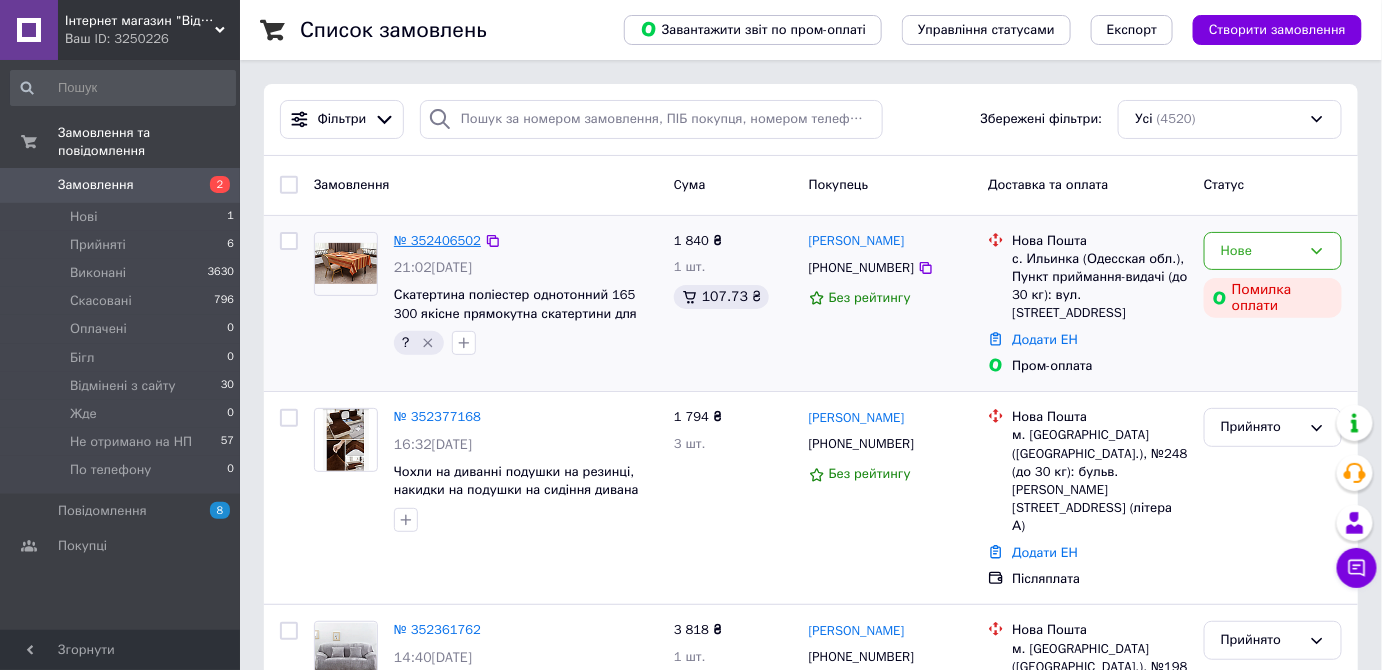 drag, startPoint x: 478, startPoint y: 235, endPoint x: 460, endPoint y: 237, distance: 18.110771 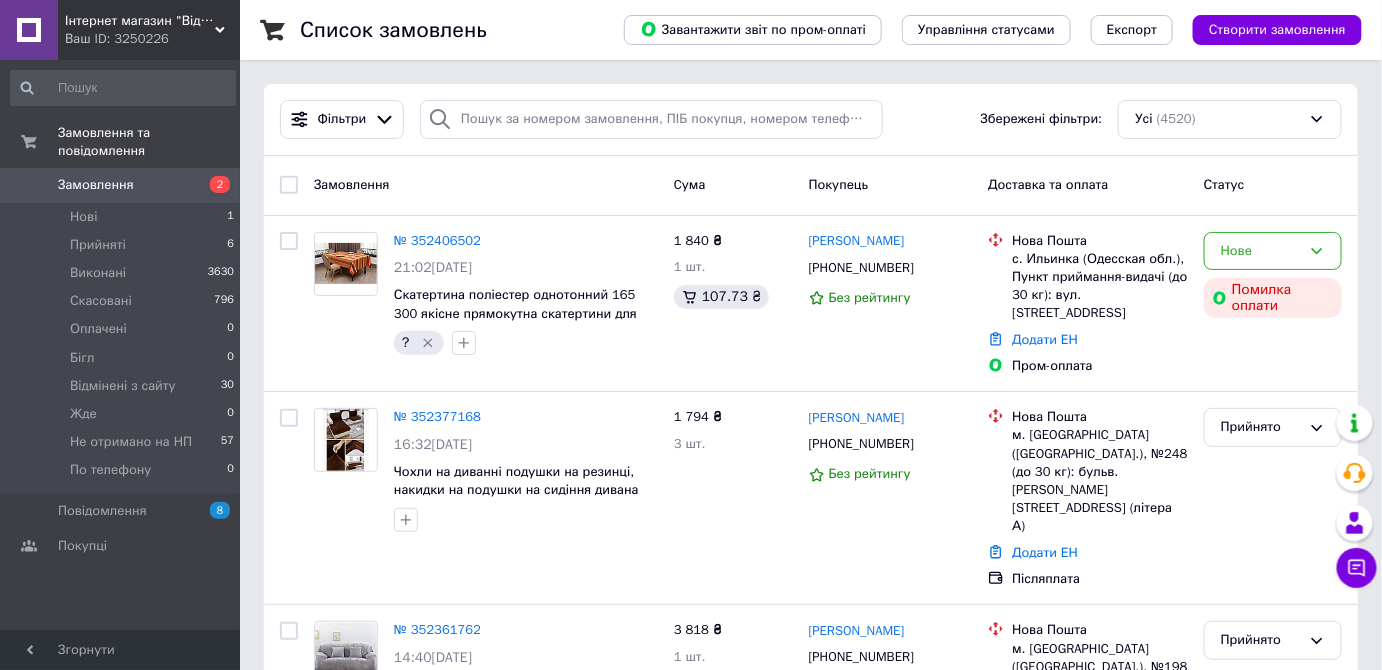 click on "Замовлення" at bounding box center (486, 185) 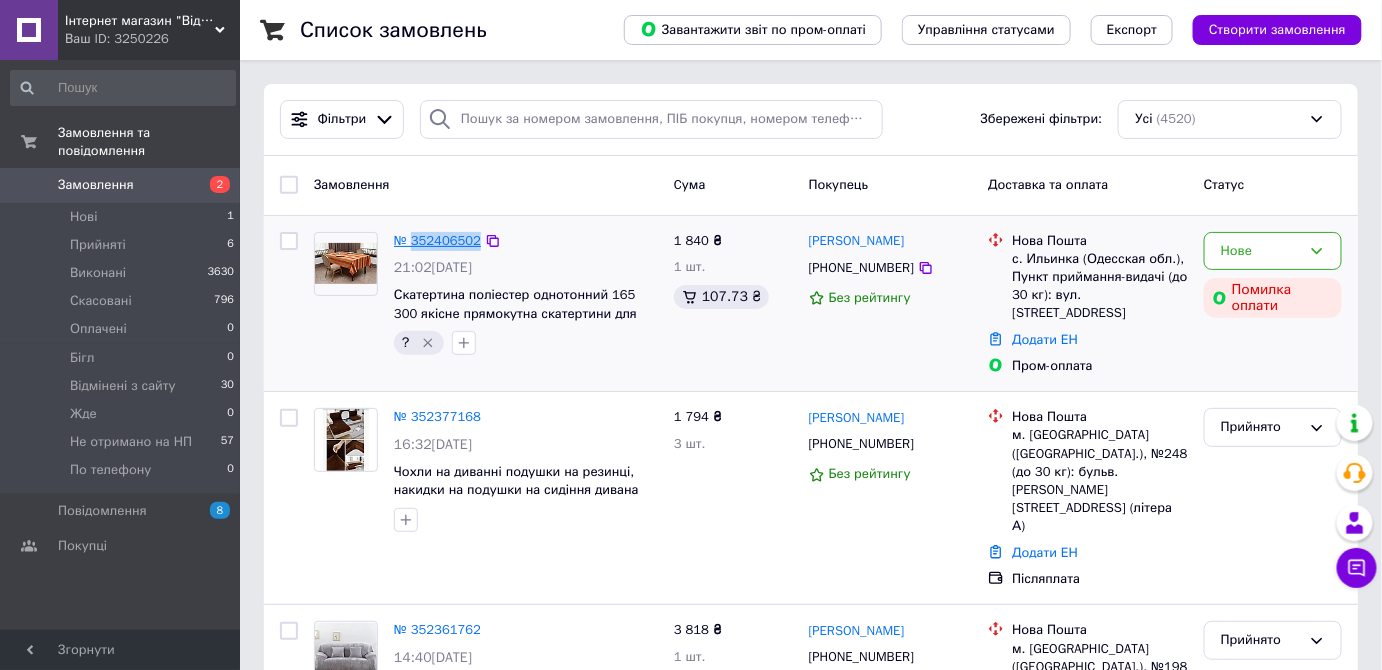 drag, startPoint x: 476, startPoint y: 238, endPoint x: 413, endPoint y: 230, distance: 63.505905 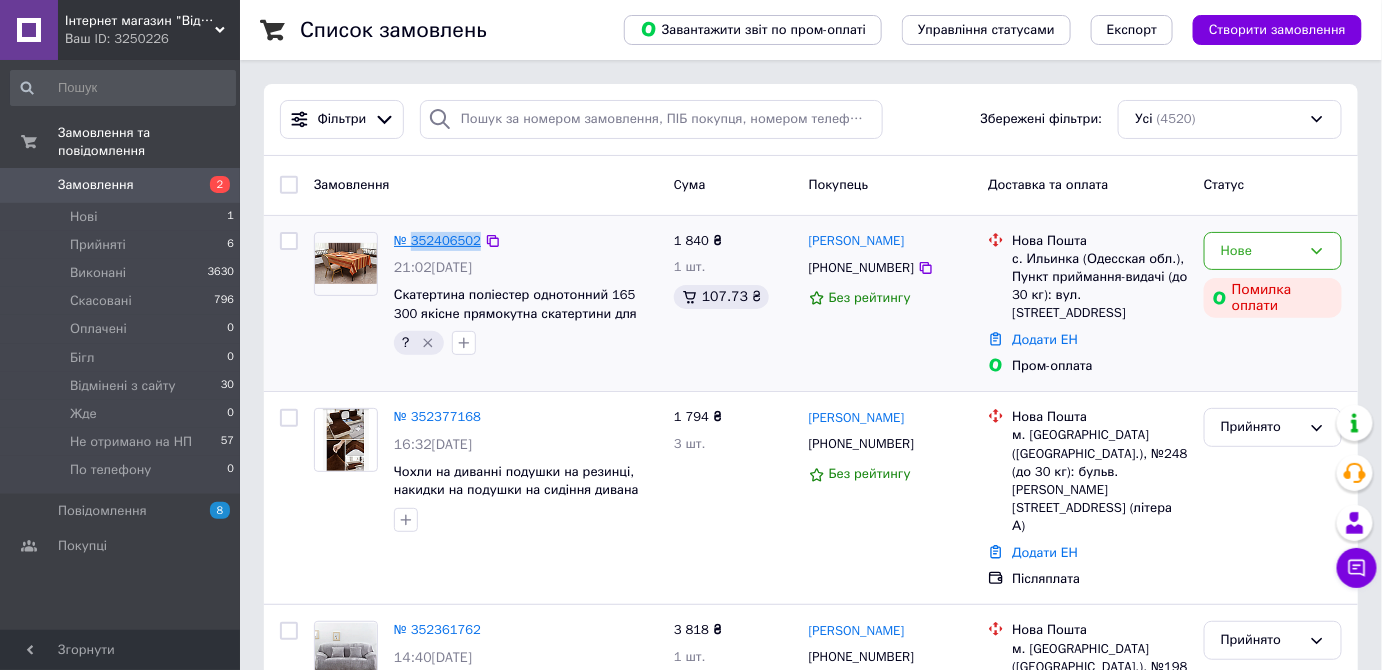 copy on "352406502" 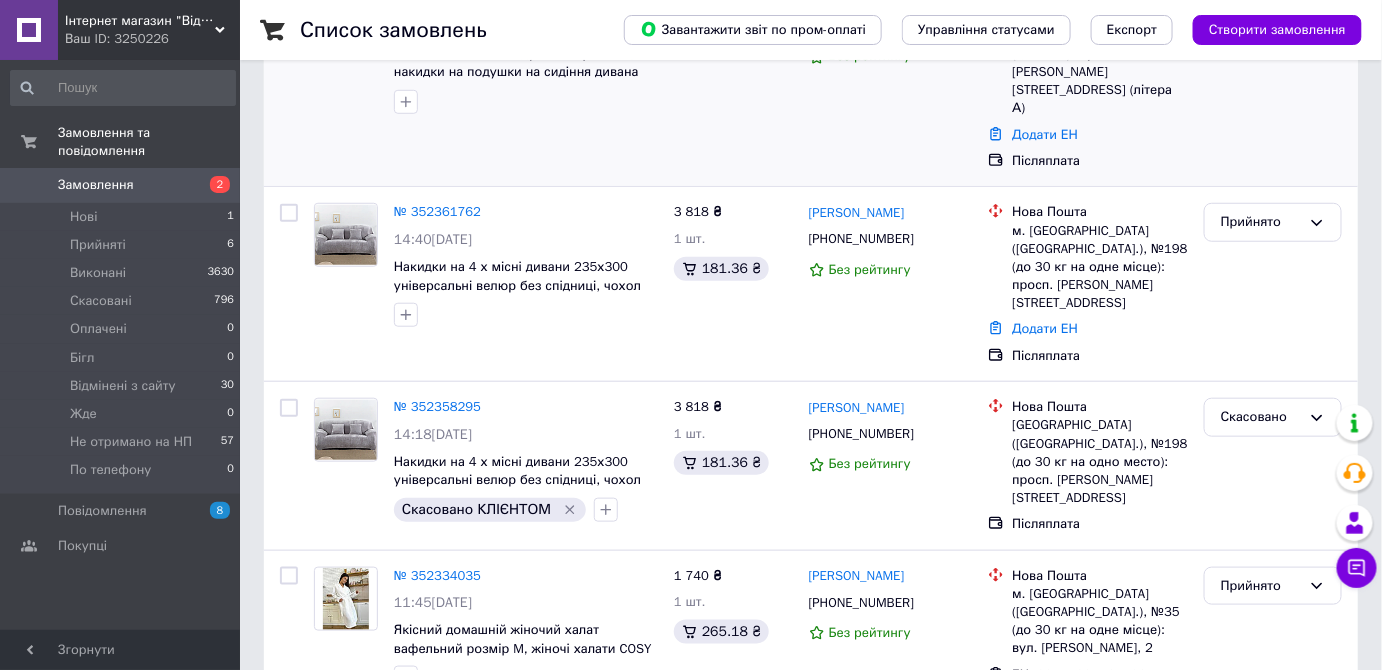 scroll, scrollTop: 424, scrollLeft: 0, axis: vertical 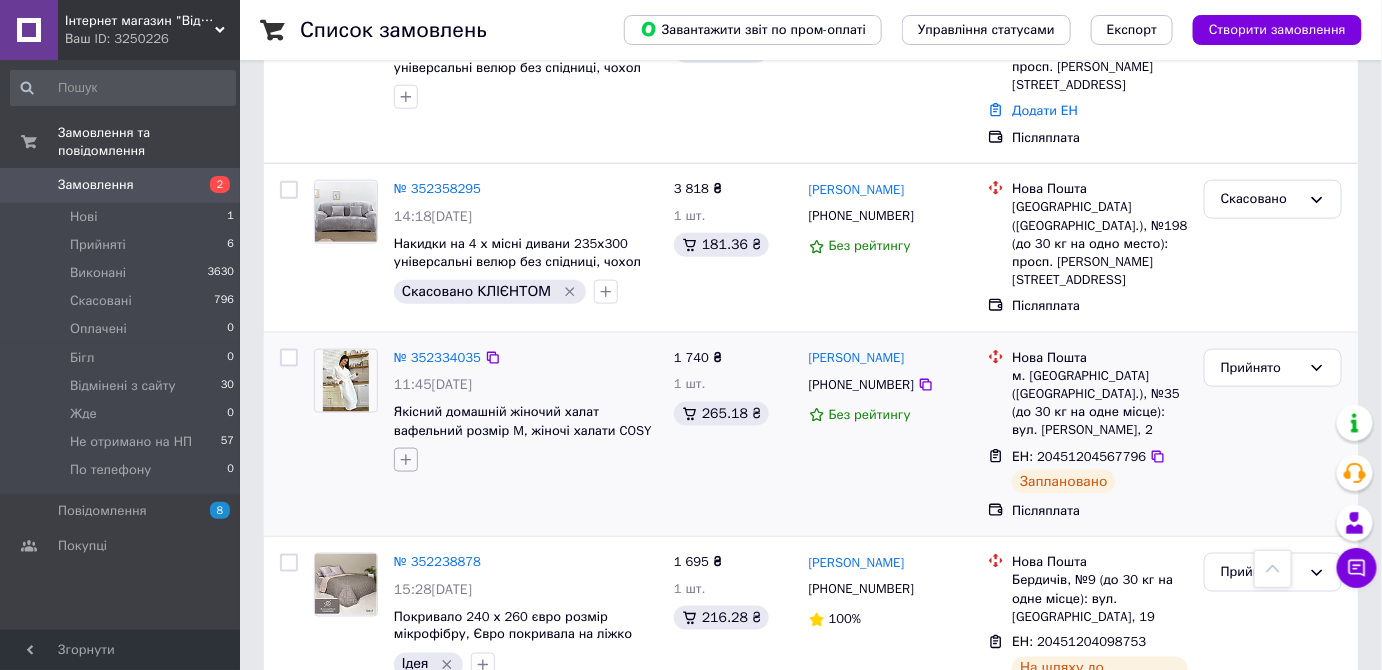 click 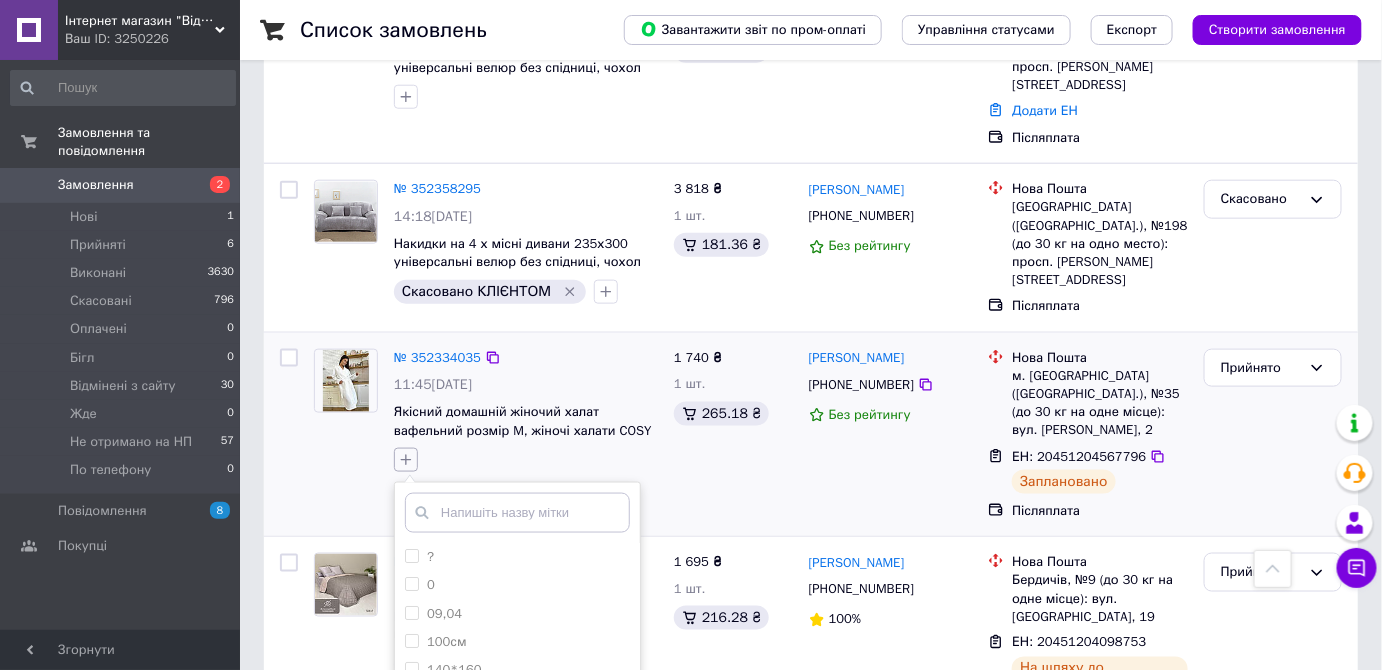 type on "с" 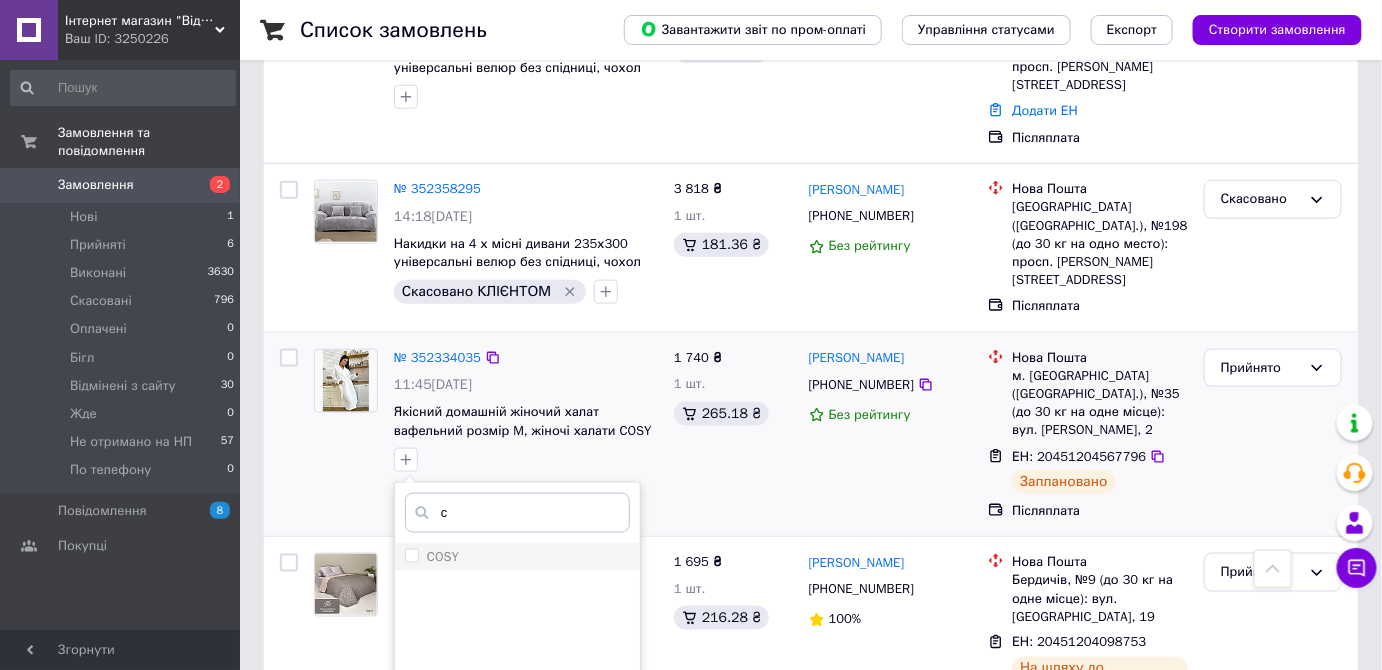type on "c" 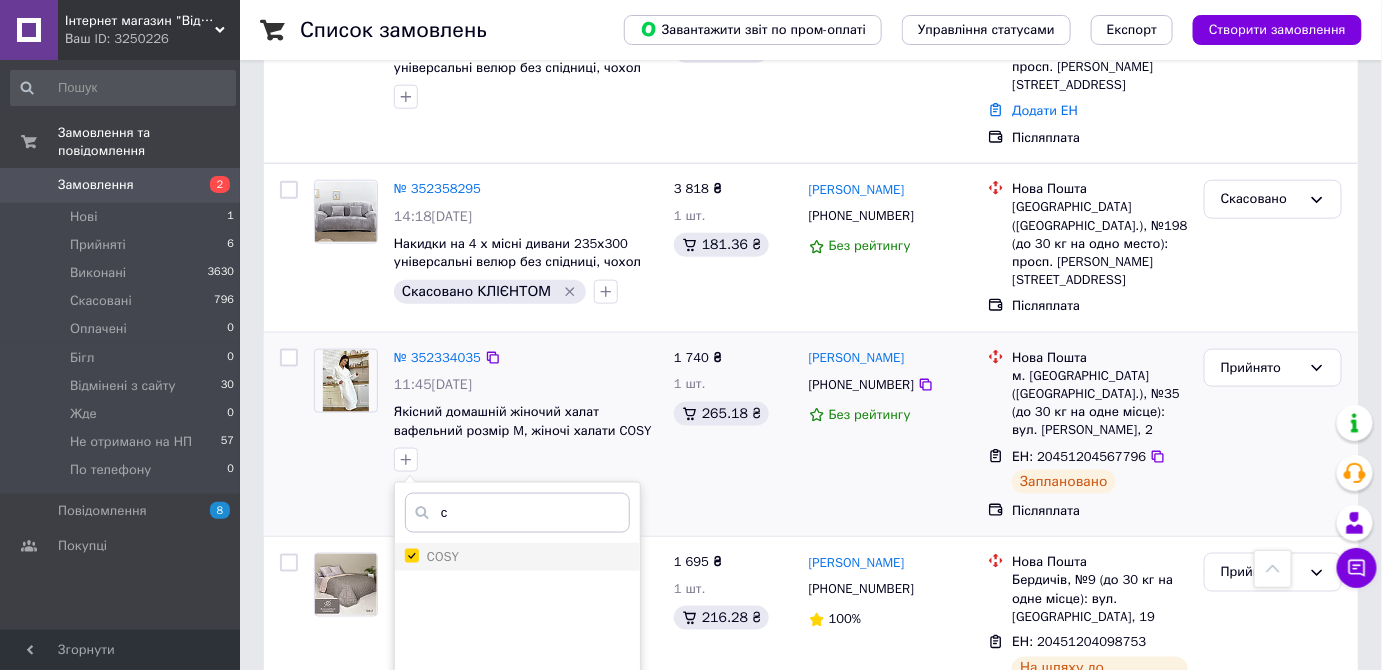 checkbox on "true" 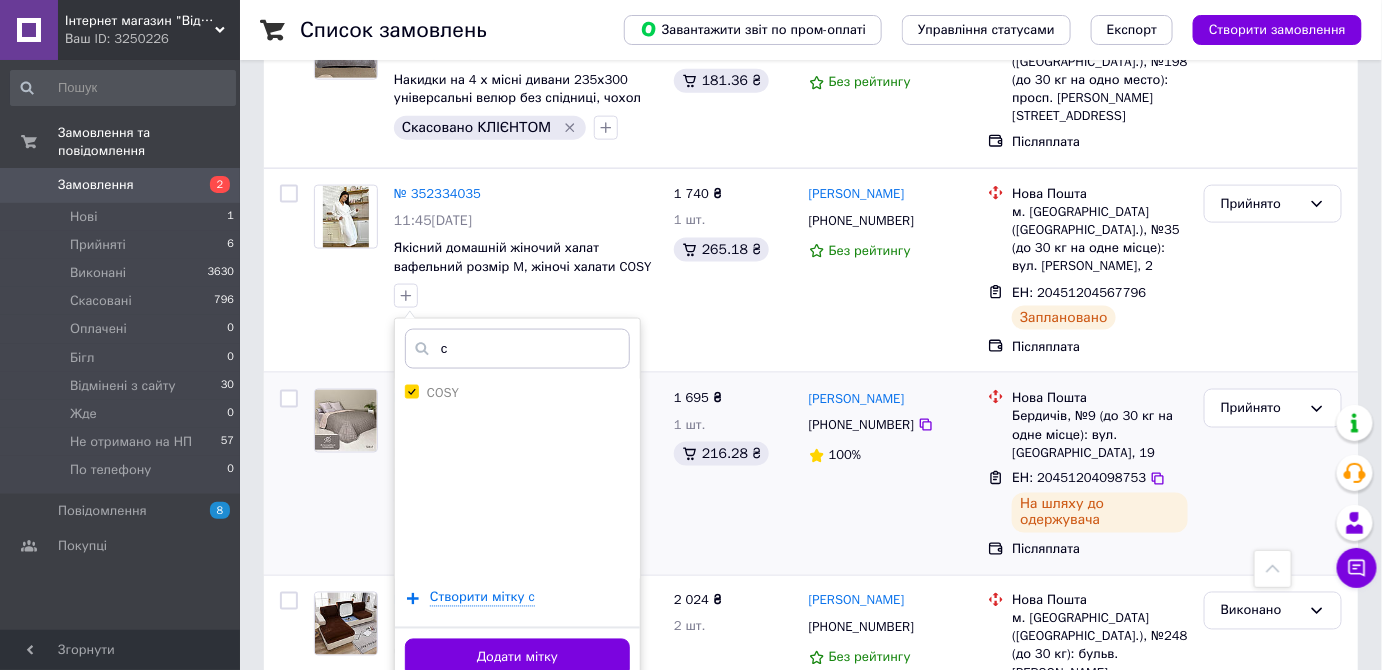 scroll, scrollTop: 848, scrollLeft: 0, axis: vertical 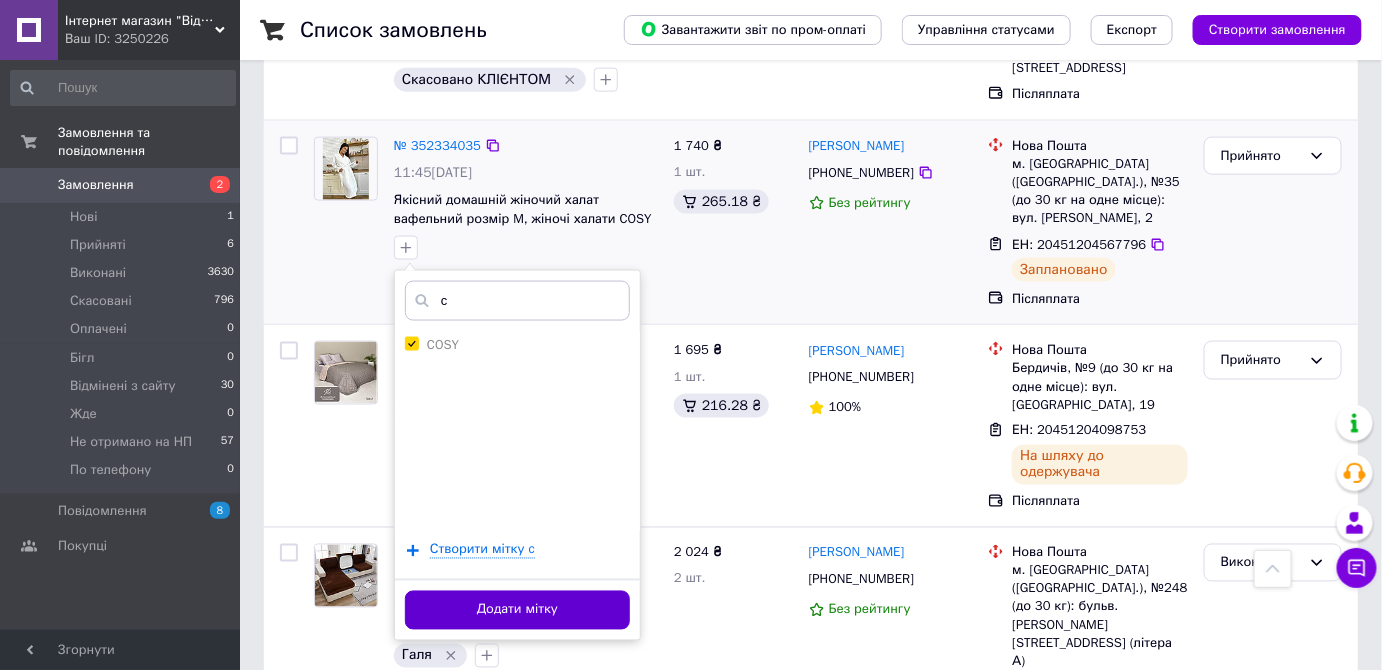 click on "Додати мітку" at bounding box center (517, 610) 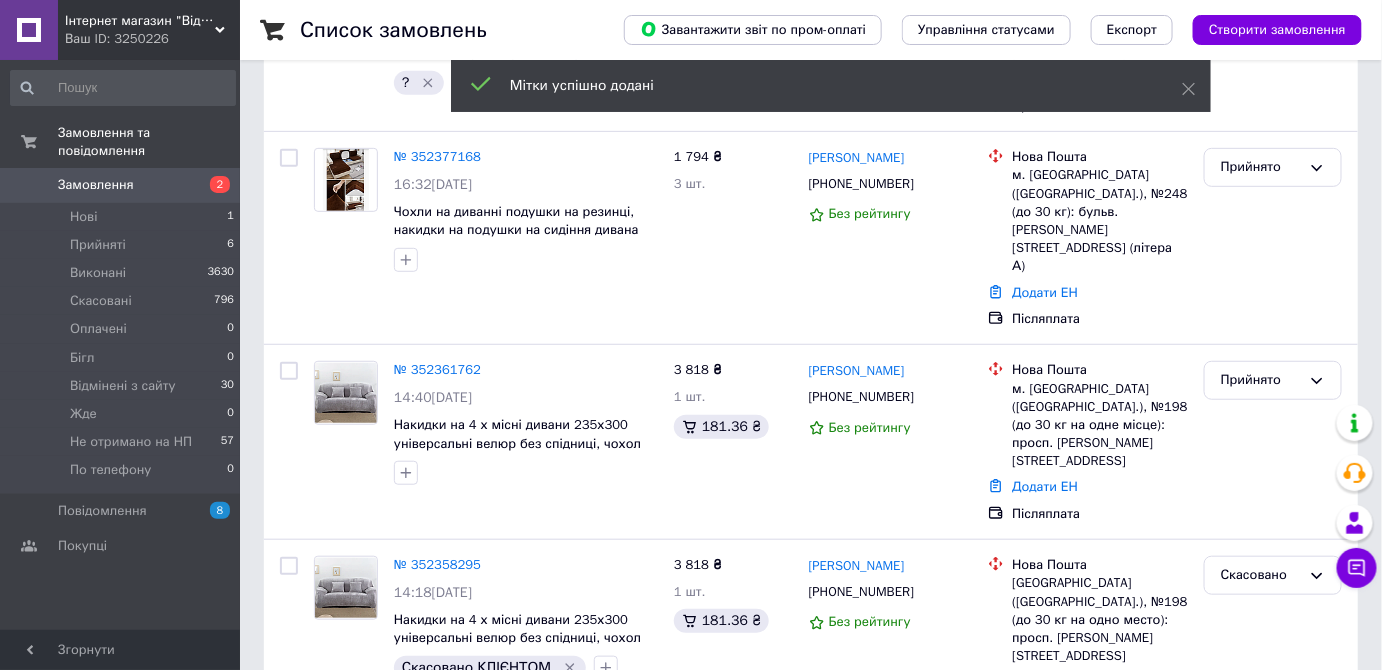 scroll, scrollTop: 212, scrollLeft: 0, axis: vertical 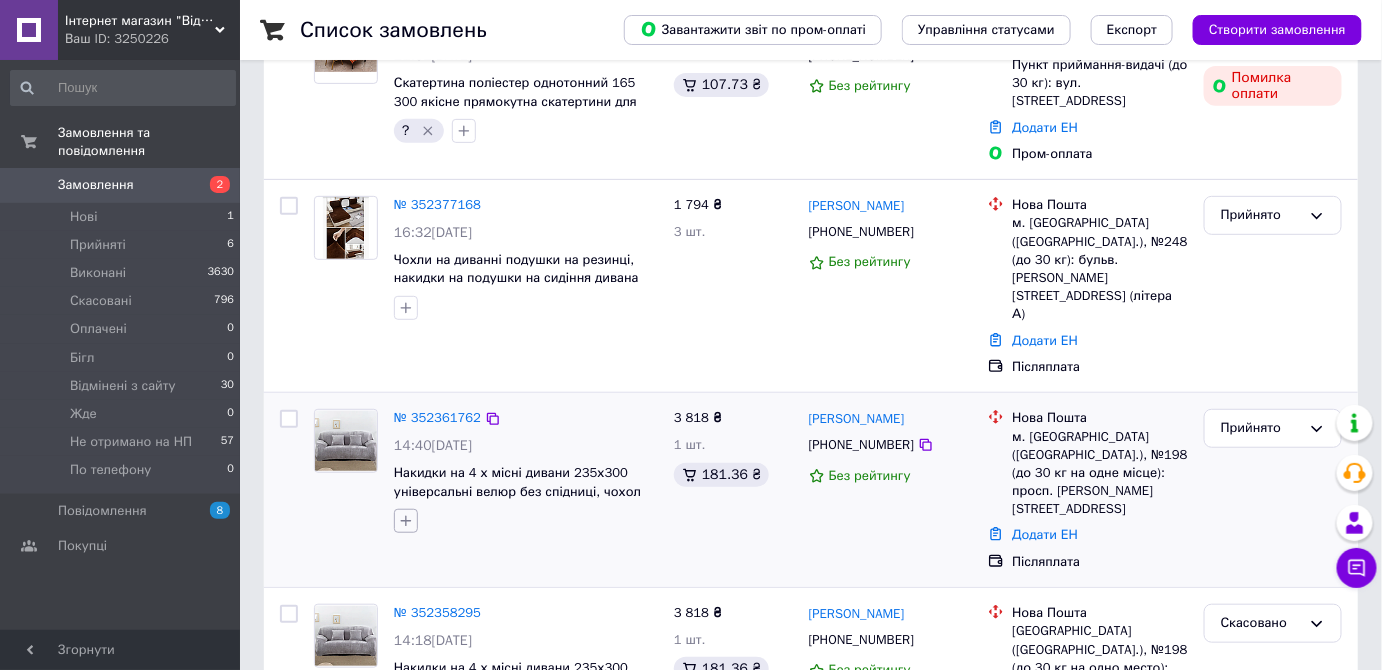 click 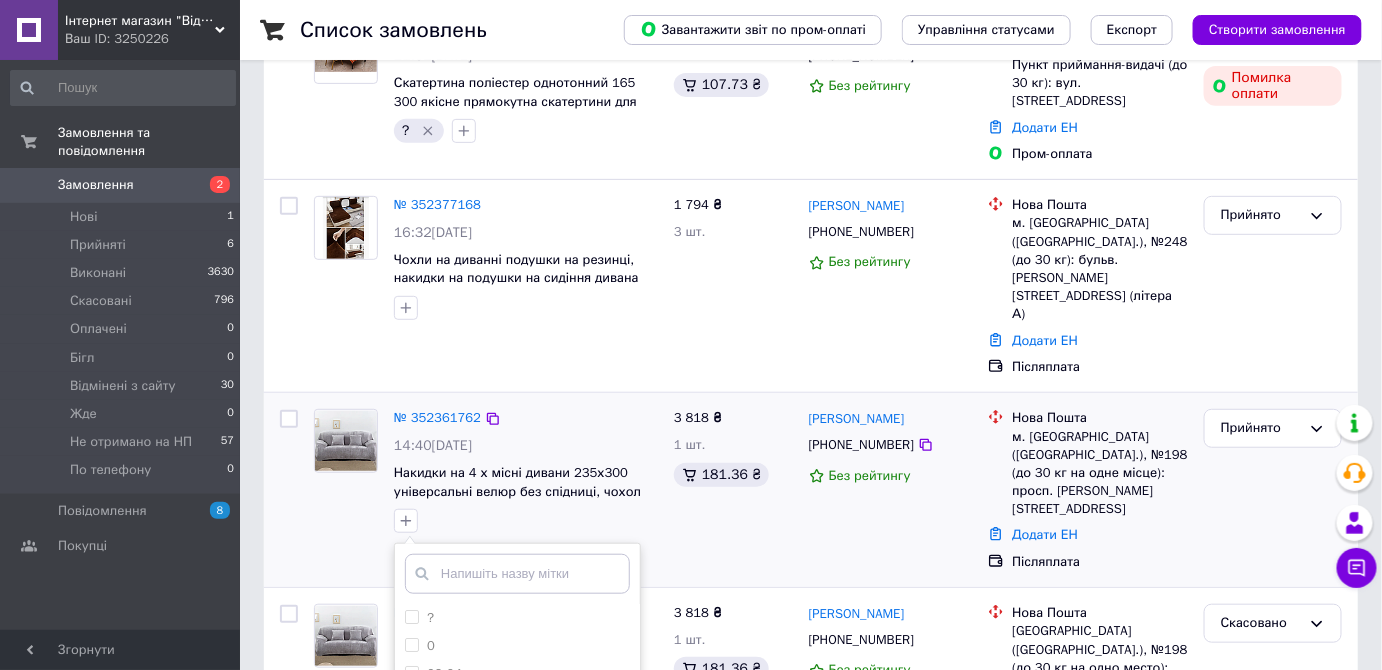 type on "d" 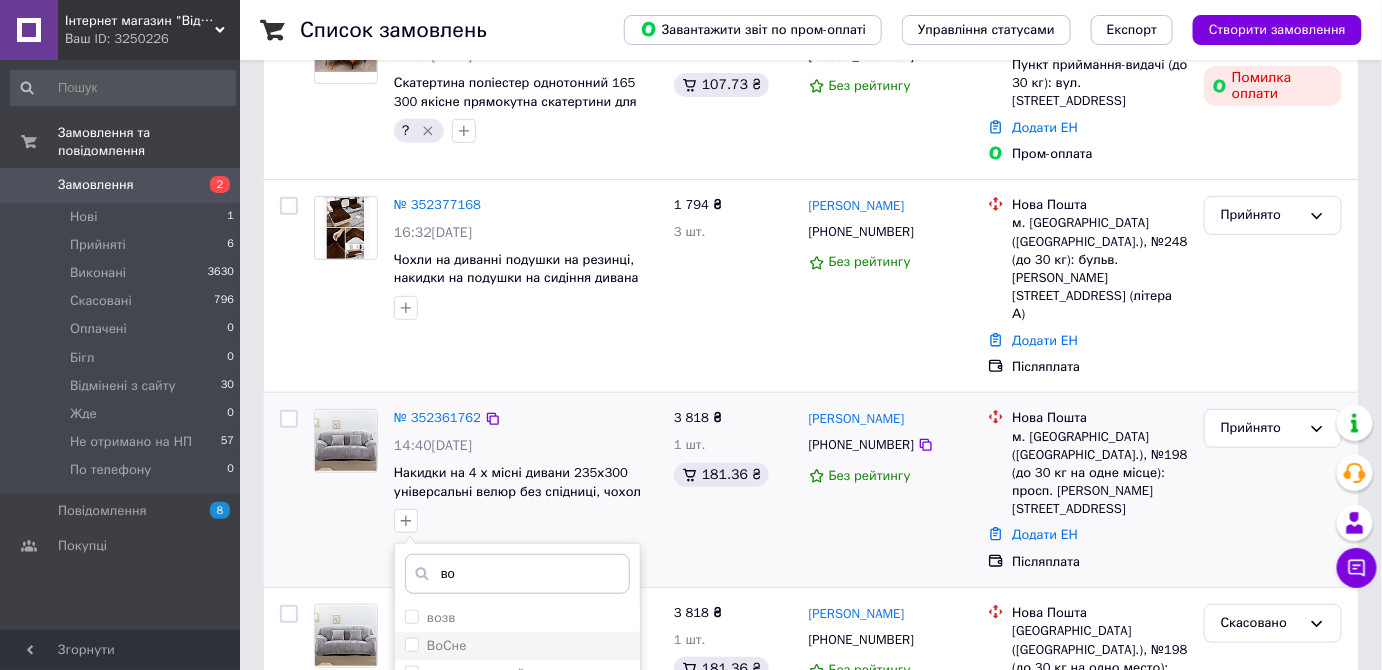 type on "во" 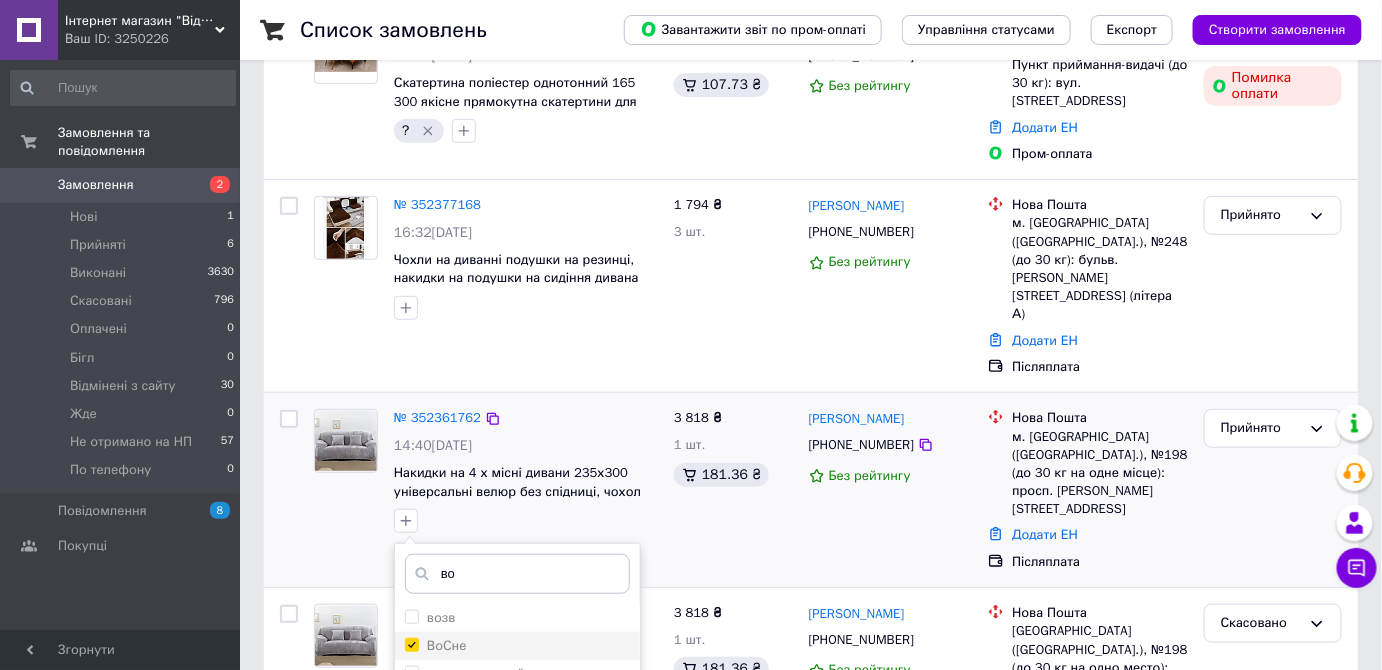 click on "ВоСне" at bounding box center [411, 644] 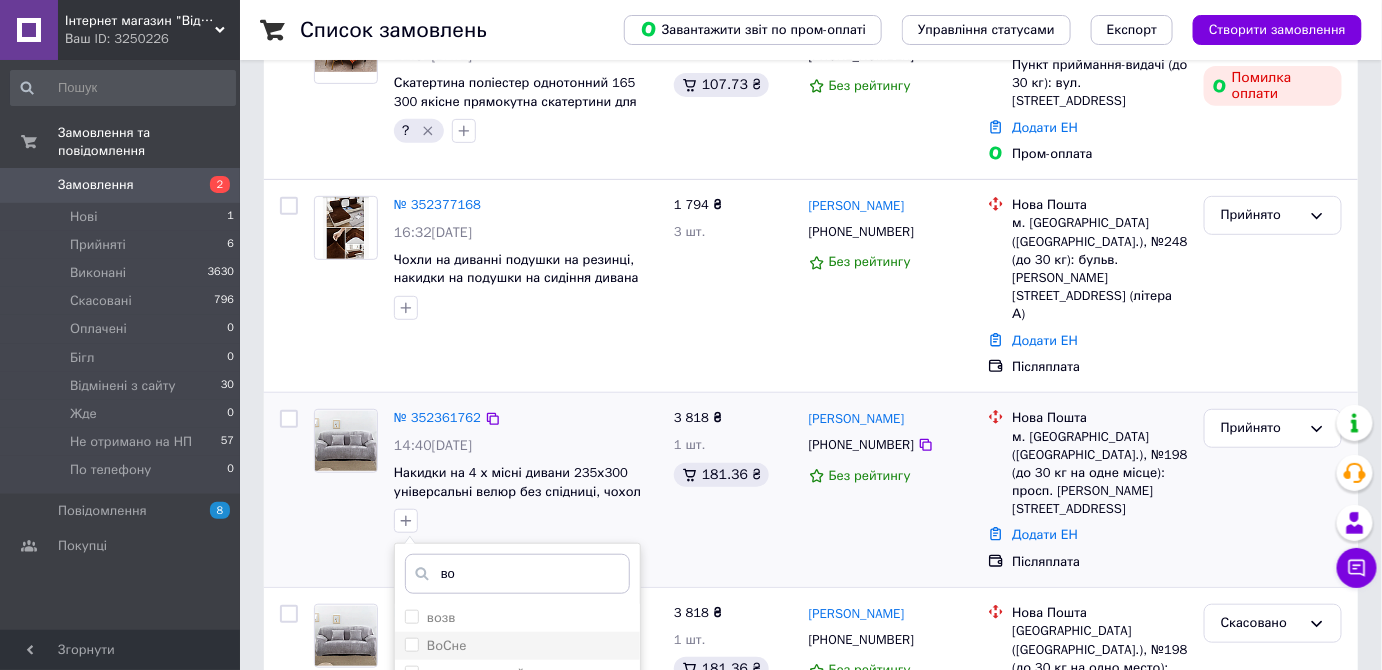 click on "ВоСне" at bounding box center (411, 644) 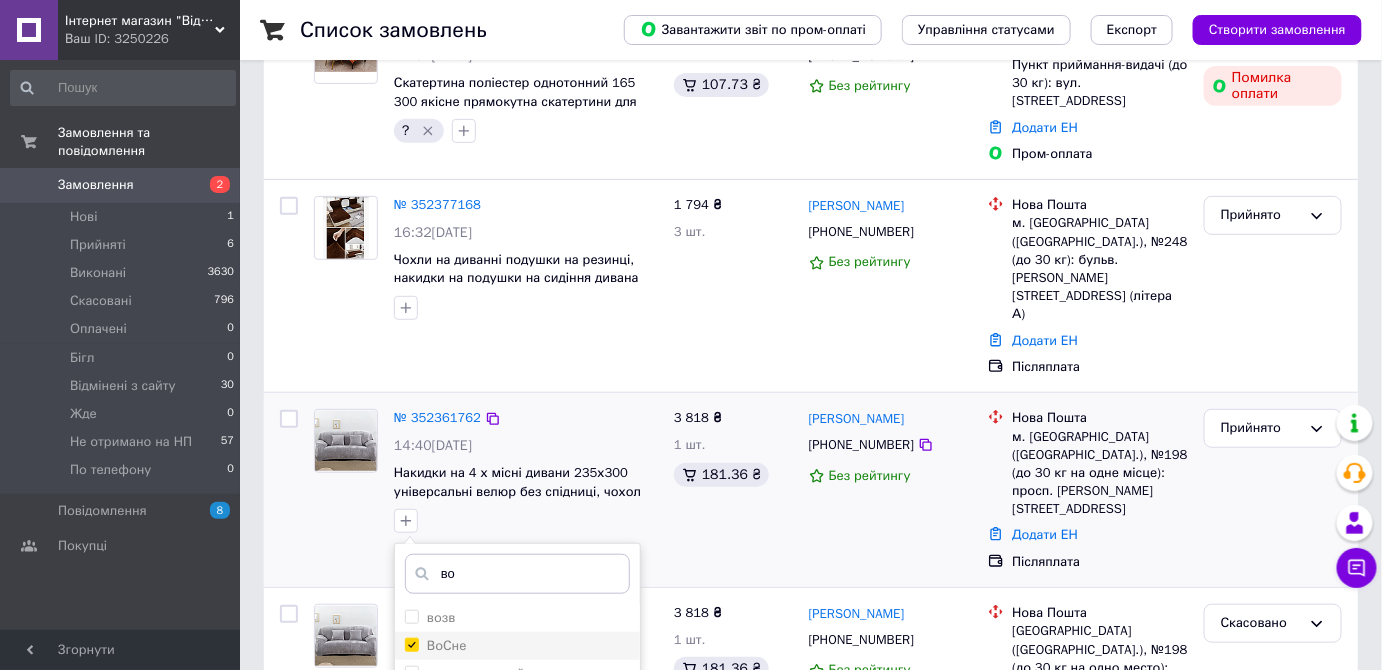 checkbox on "true" 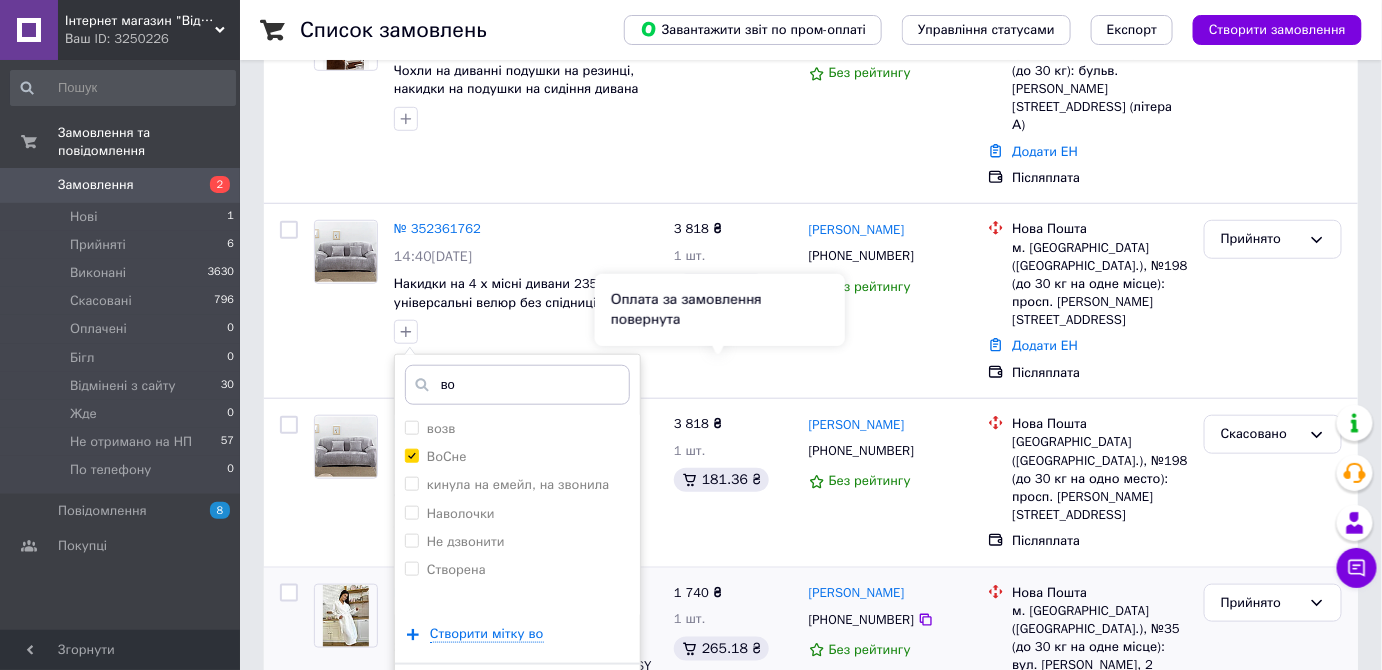 scroll, scrollTop: 424, scrollLeft: 0, axis: vertical 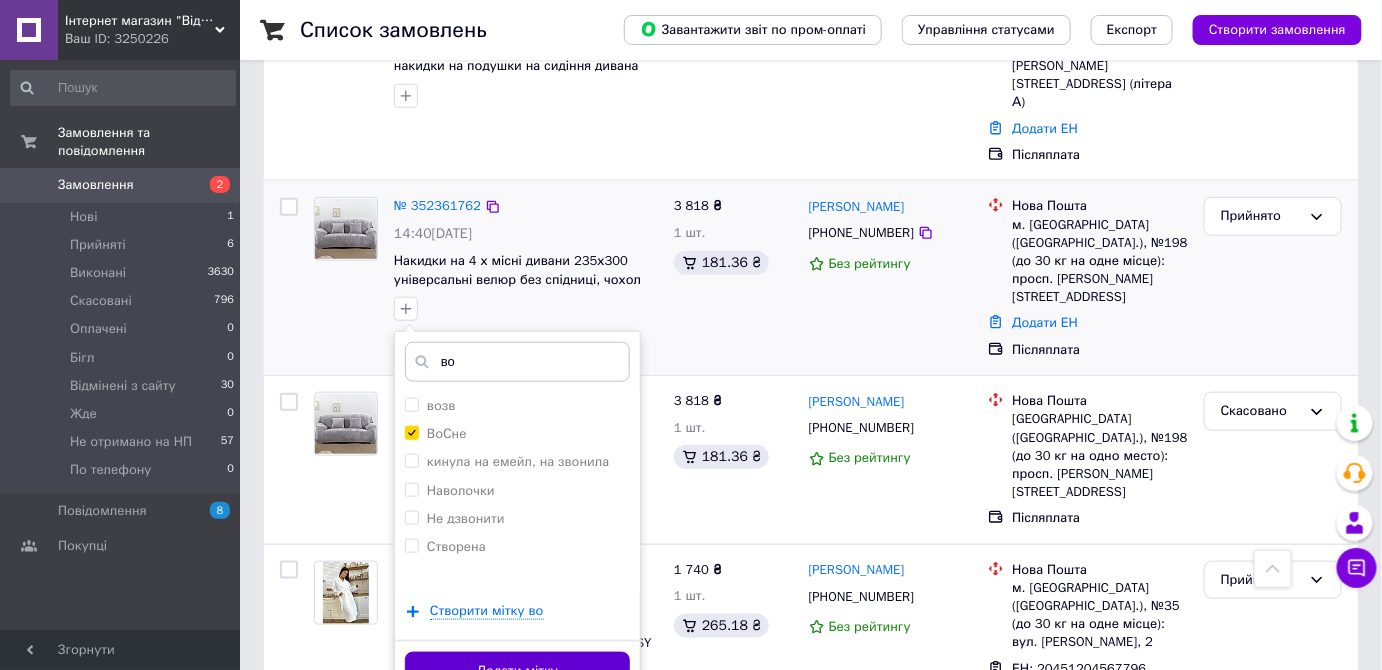 click on "Додати мітку" at bounding box center [517, 671] 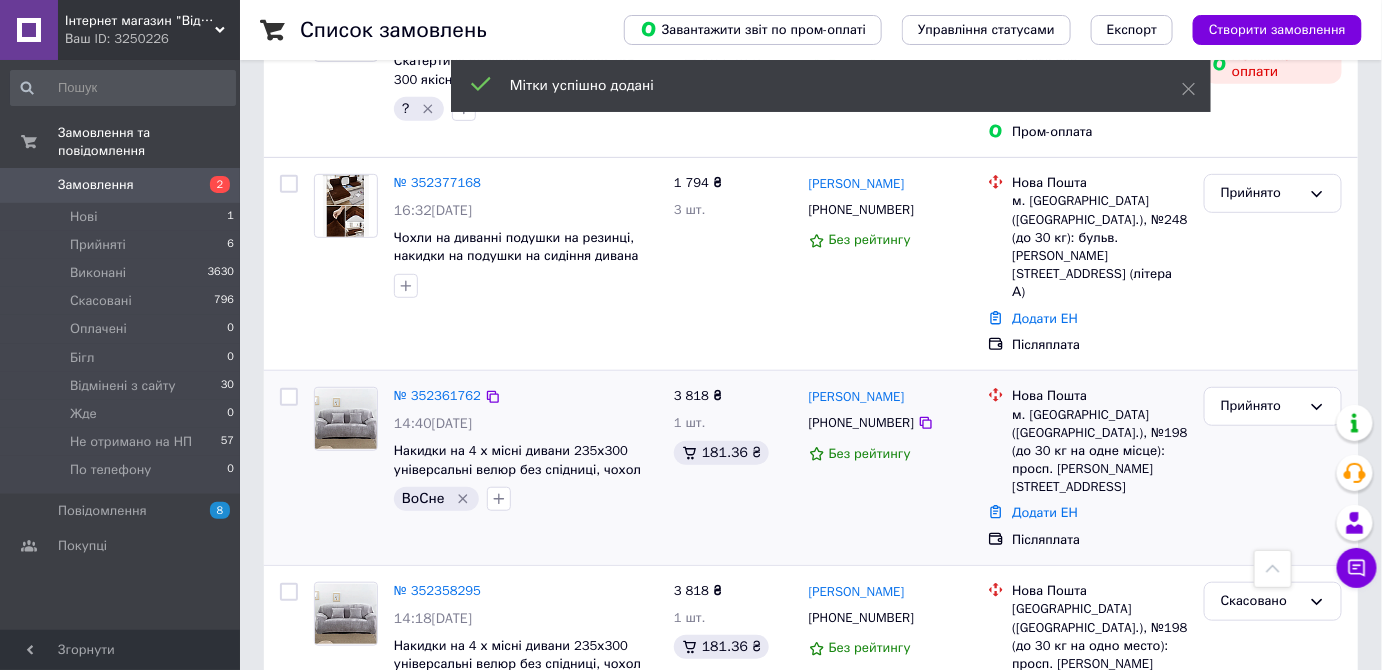 scroll, scrollTop: 212, scrollLeft: 0, axis: vertical 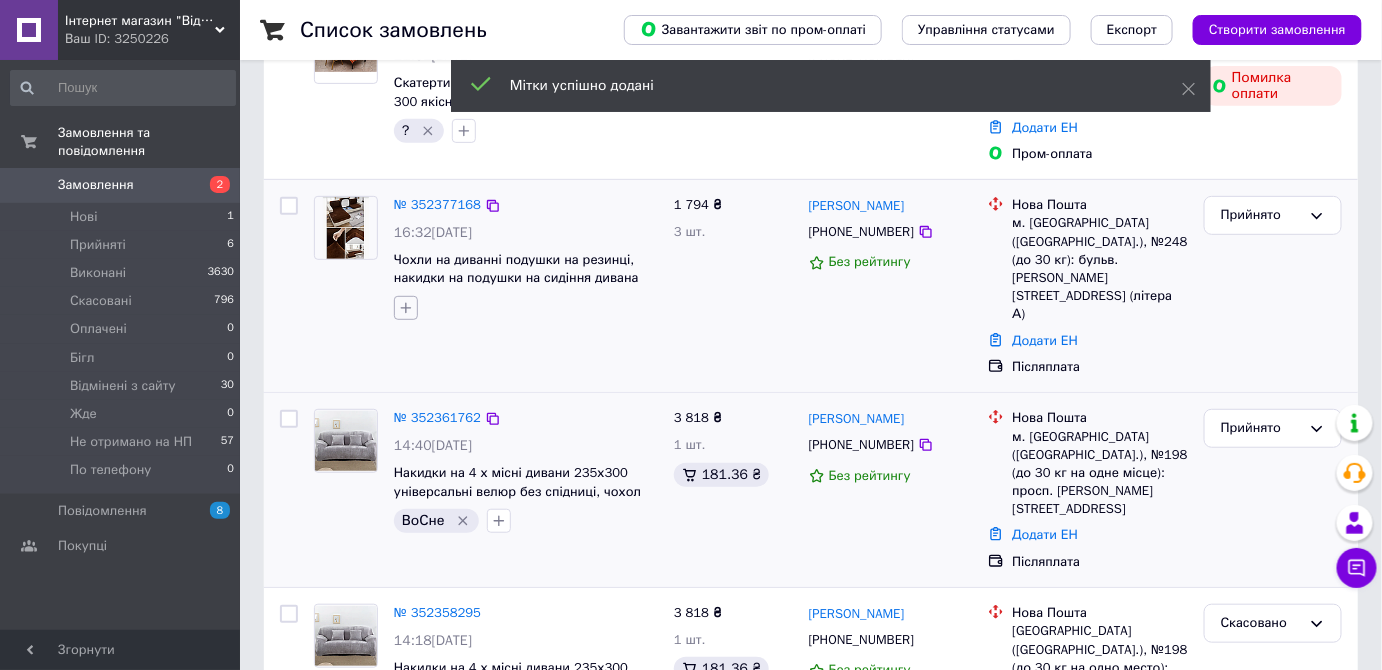 click 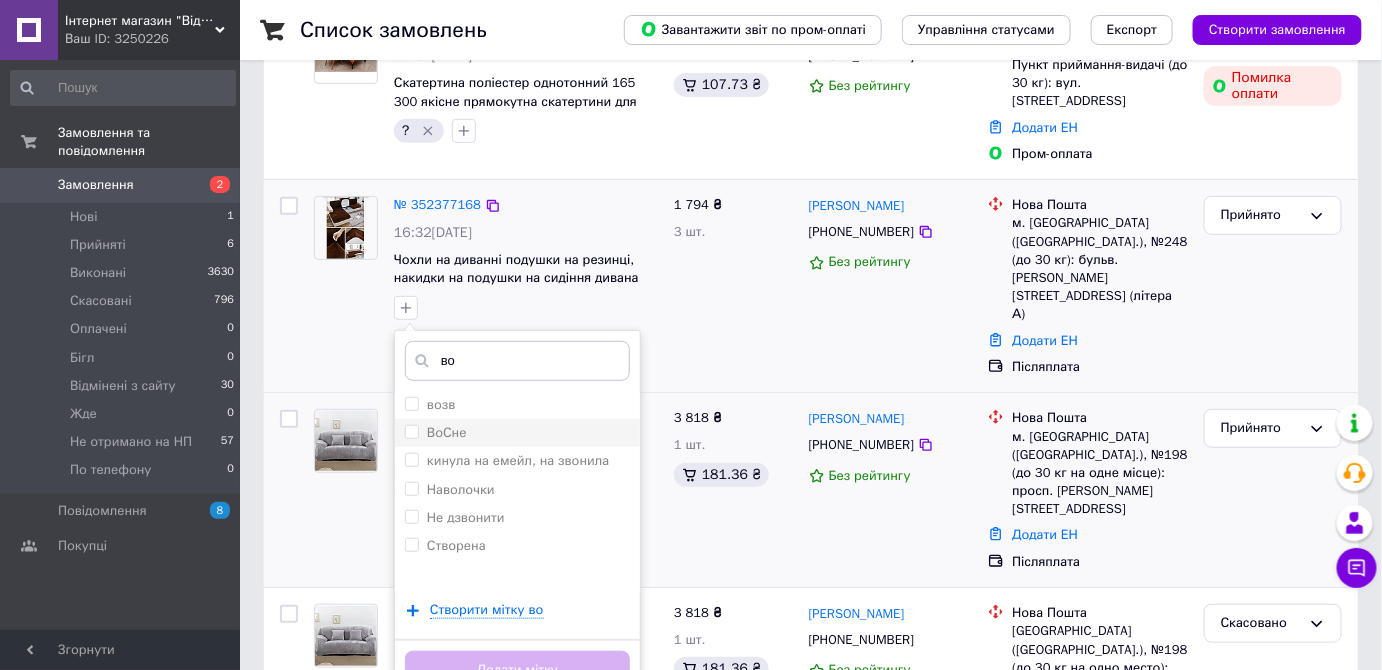 type on "во" 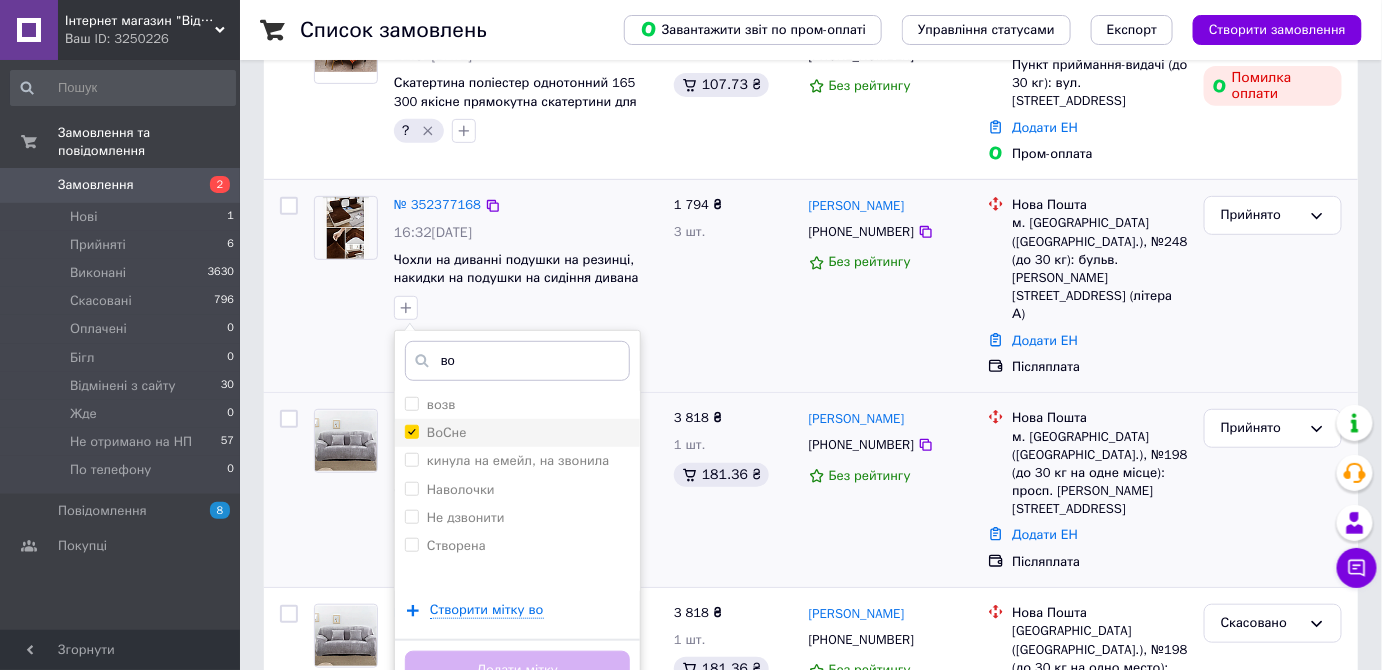 checkbox on "true" 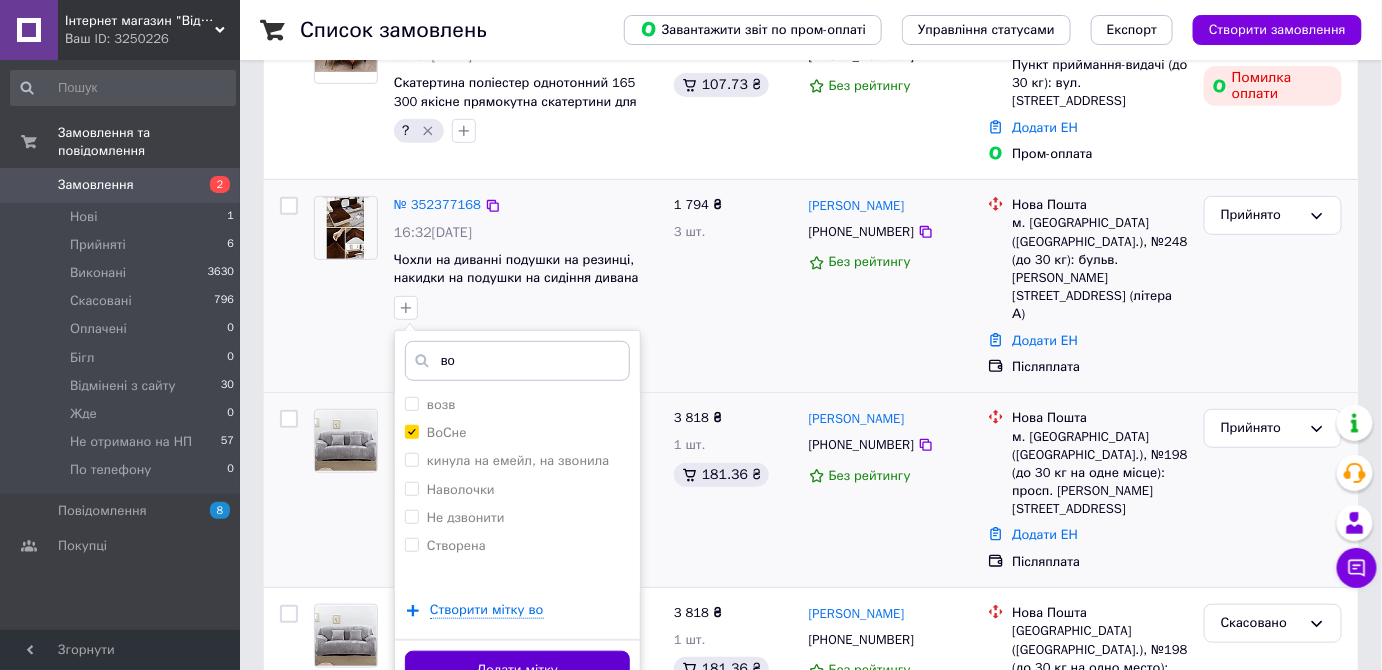 click on "Додати мітку" at bounding box center [517, 670] 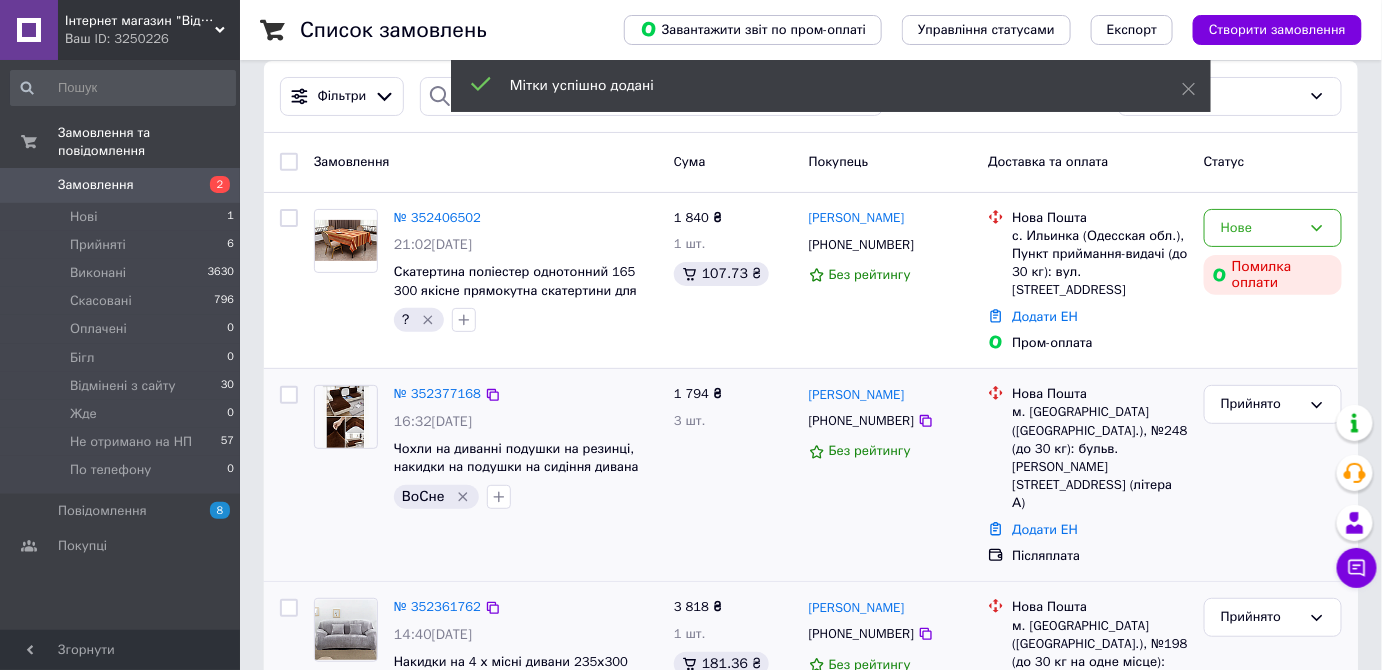 scroll, scrollTop: 0, scrollLeft: 0, axis: both 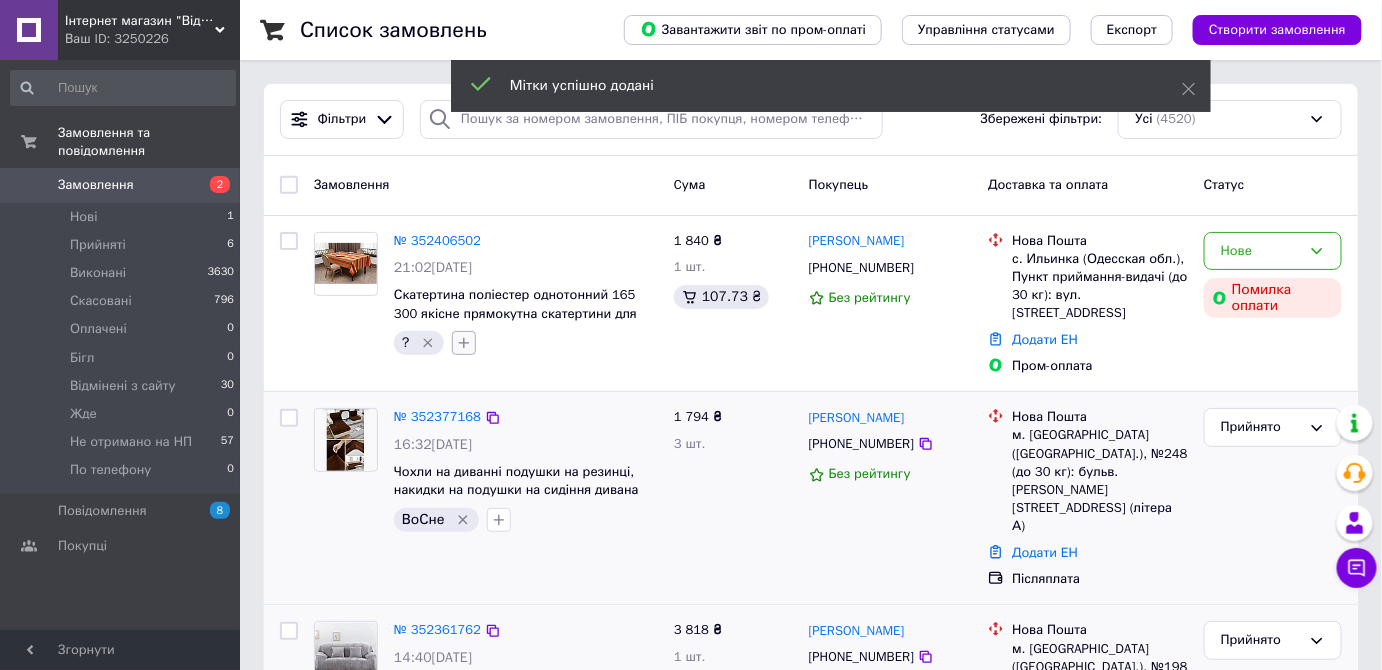 click 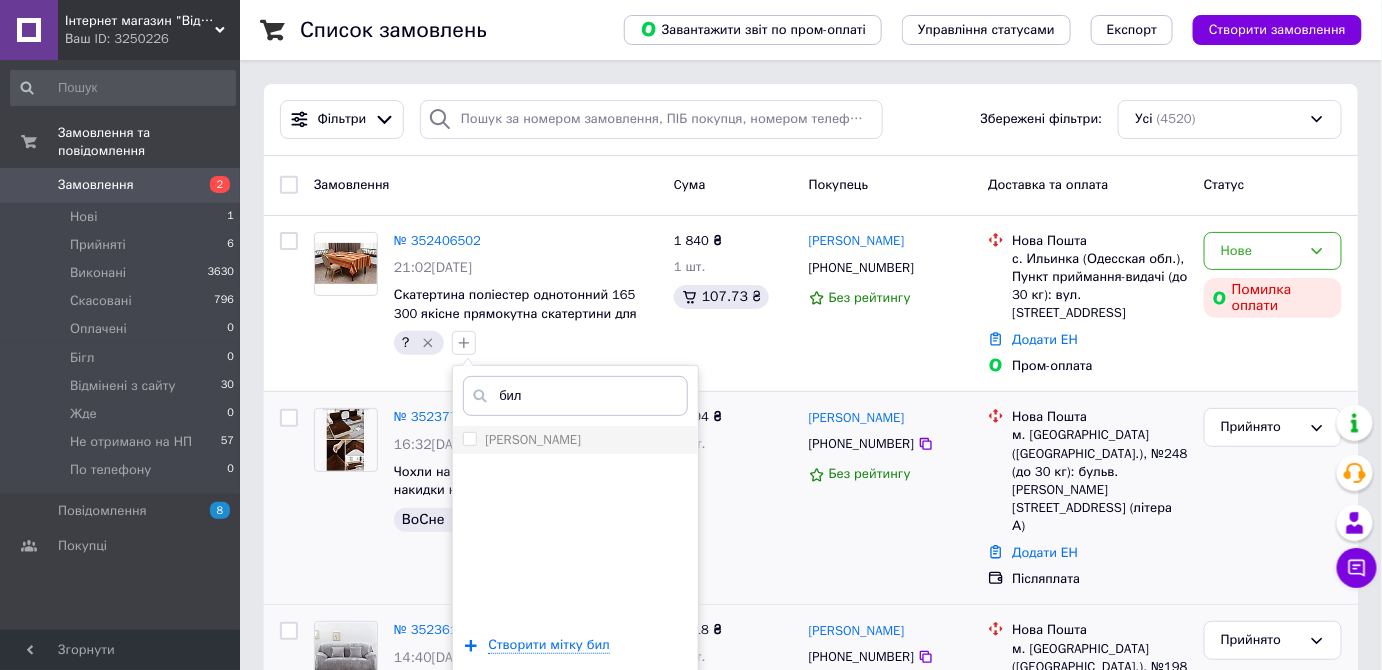 type on "бил" 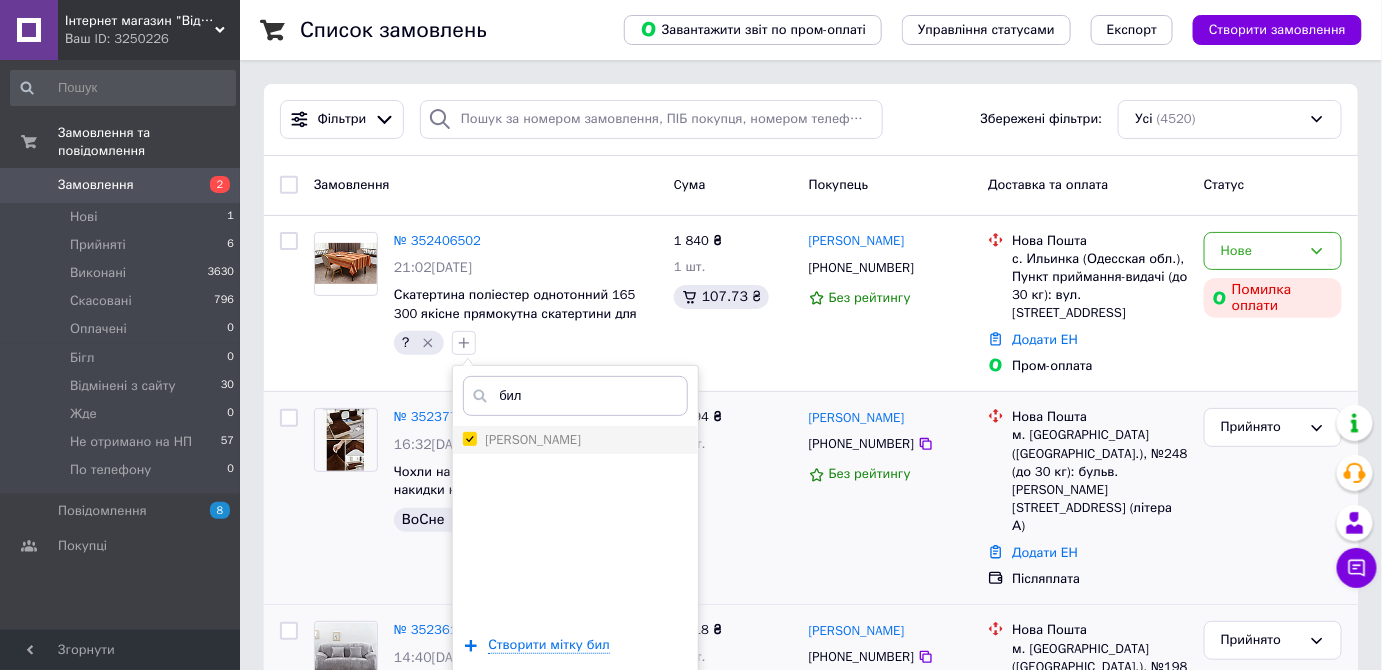 click on "[PERSON_NAME]" at bounding box center (469, 438) 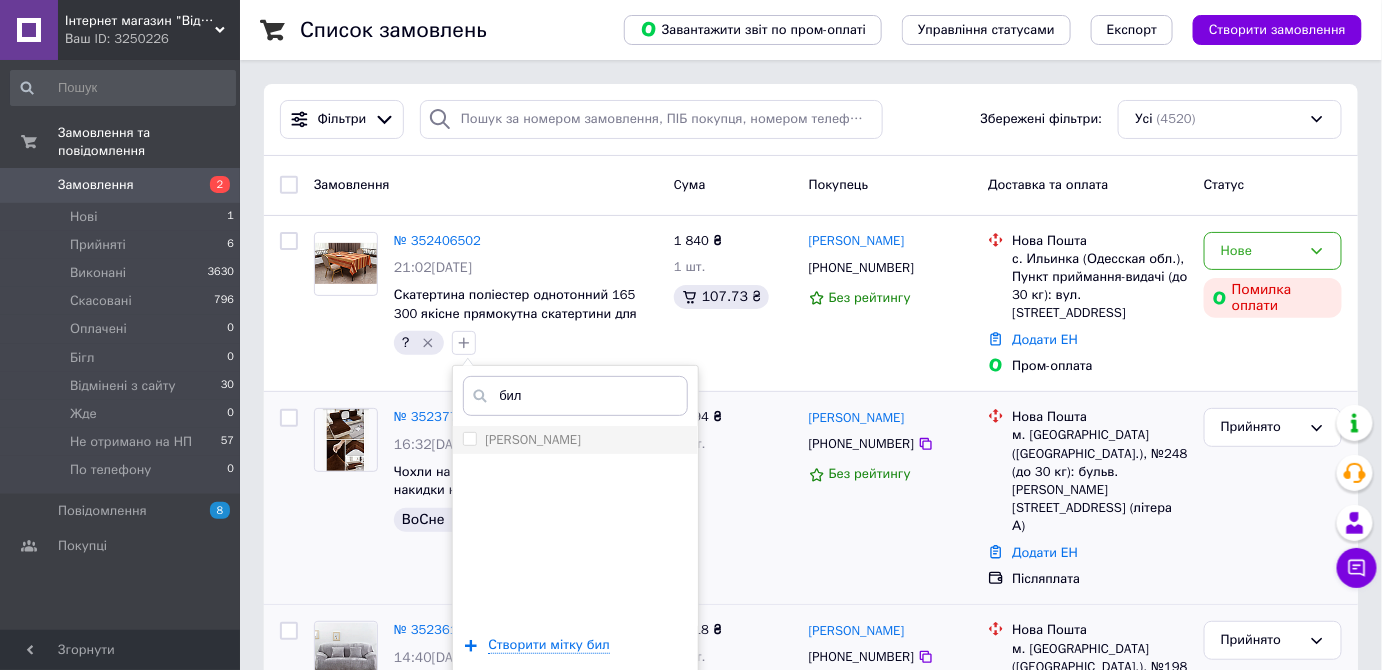 click on "[PERSON_NAME]" at bounding box center (575, 440) 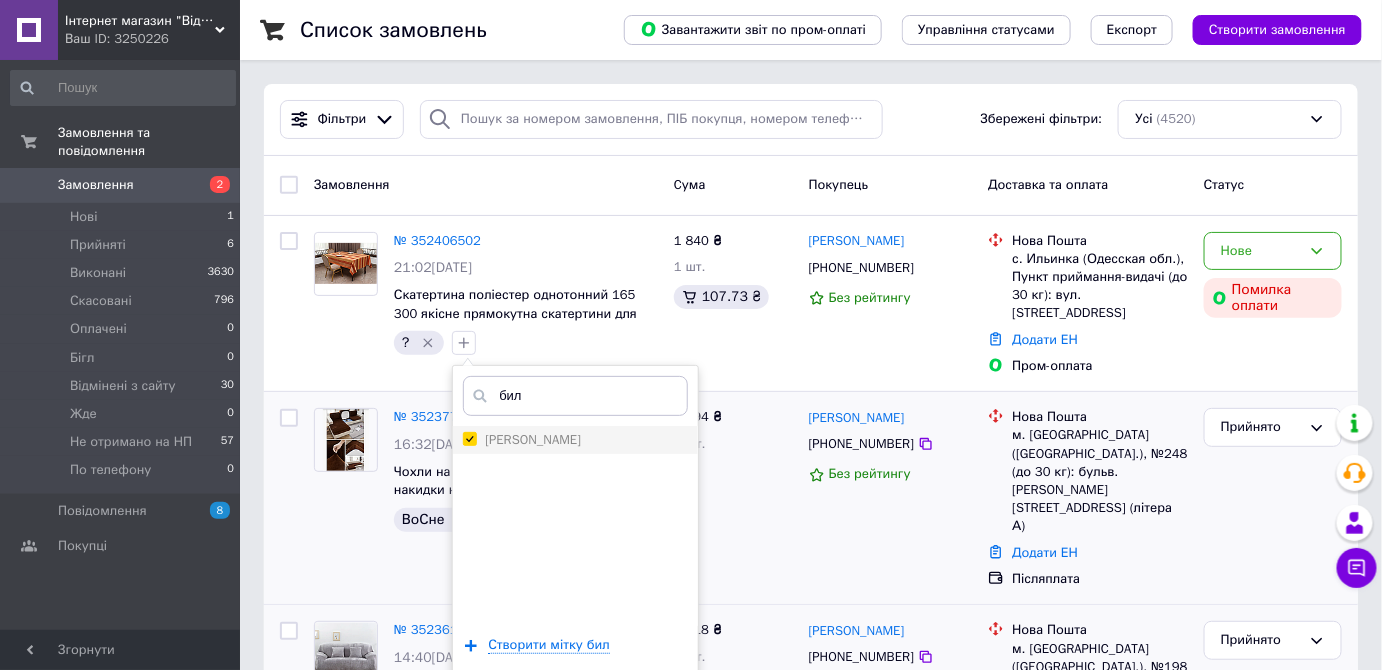 checkbox on "true" 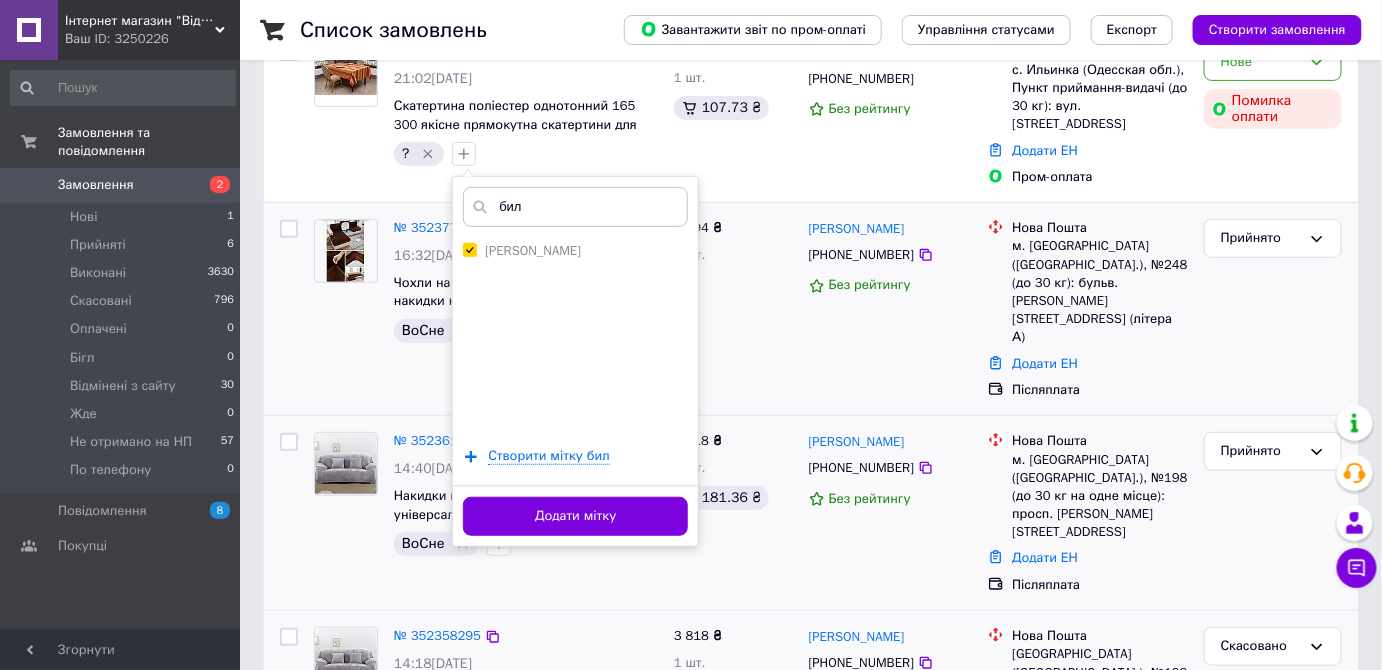 scroll, scrollTop: 212, scrollLeft: 0, axis: vertical 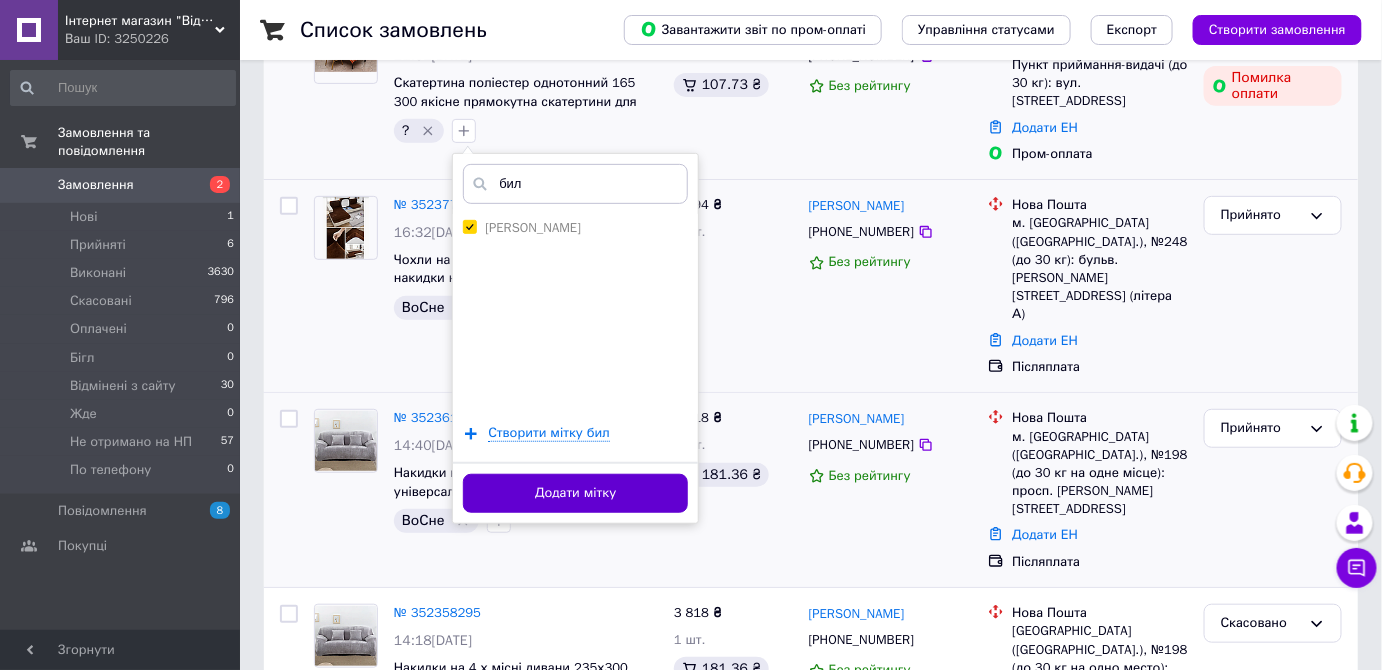 click on "Додати мітку" at bounding box center (575, 493) 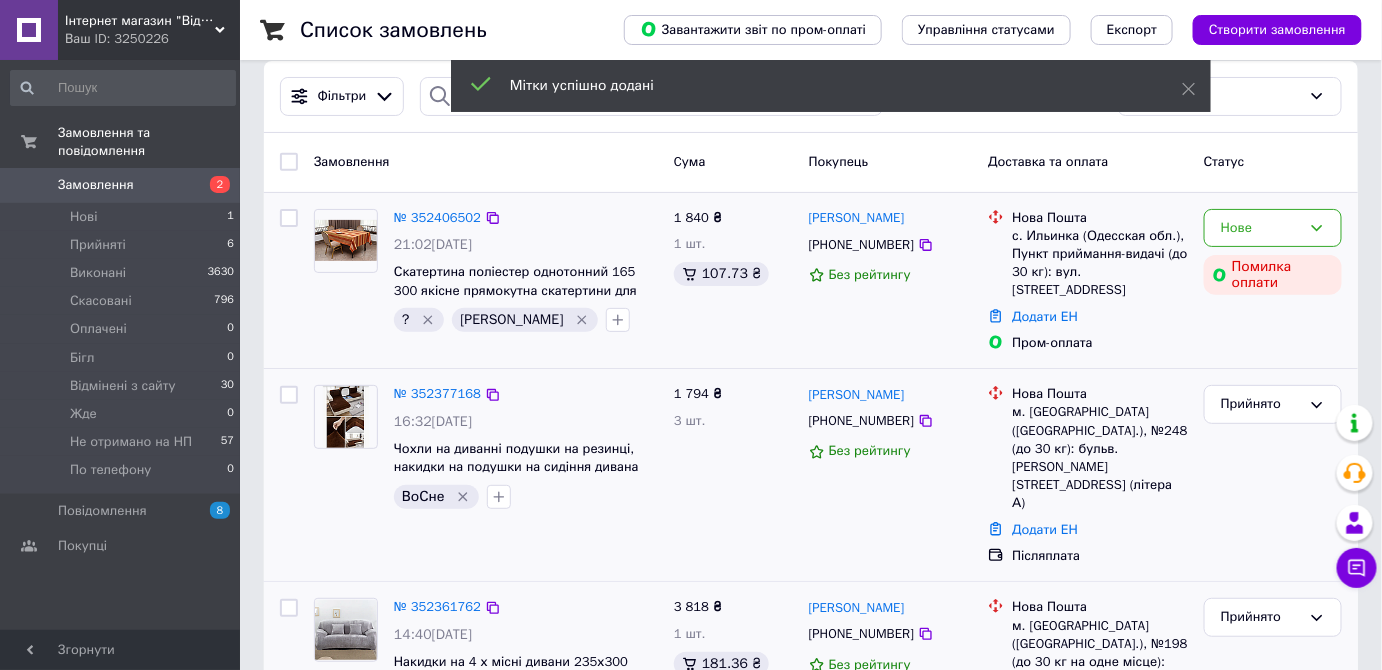 scroll, scrollTop: 0, scrollLeft: 0, axis: both 